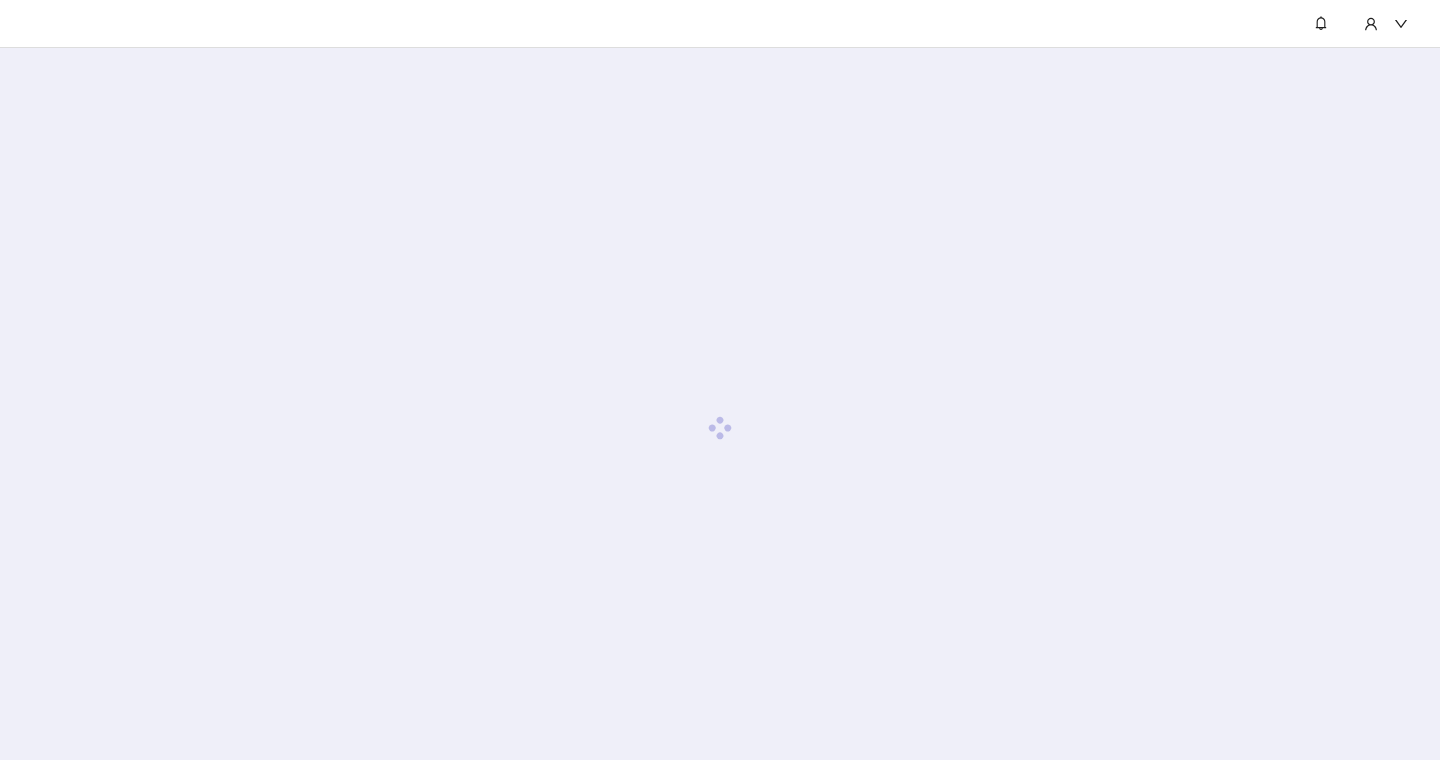 scroll, scrollTop: 0, scrollLeft: 0, axis: both 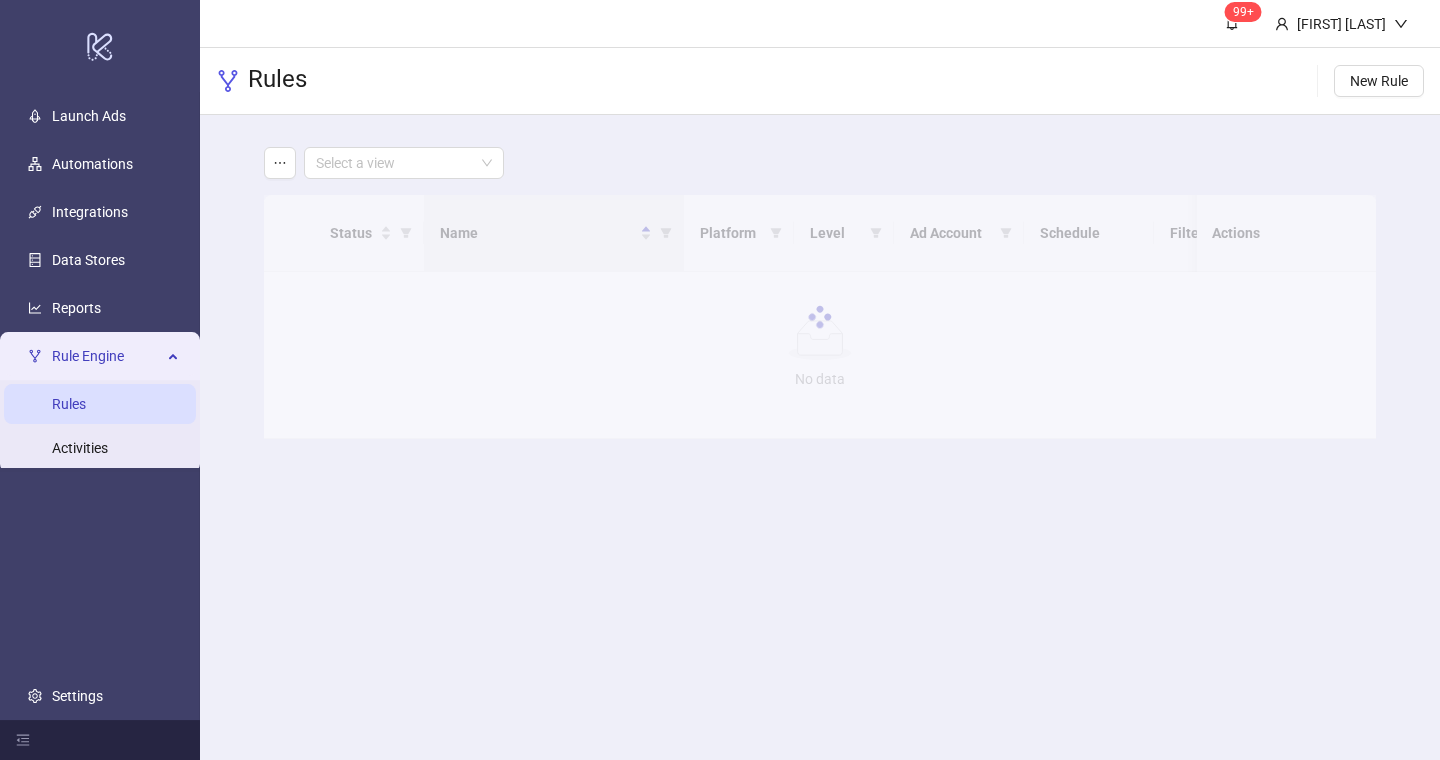click on "Rules New Rule" at bounding box center (820, 81) 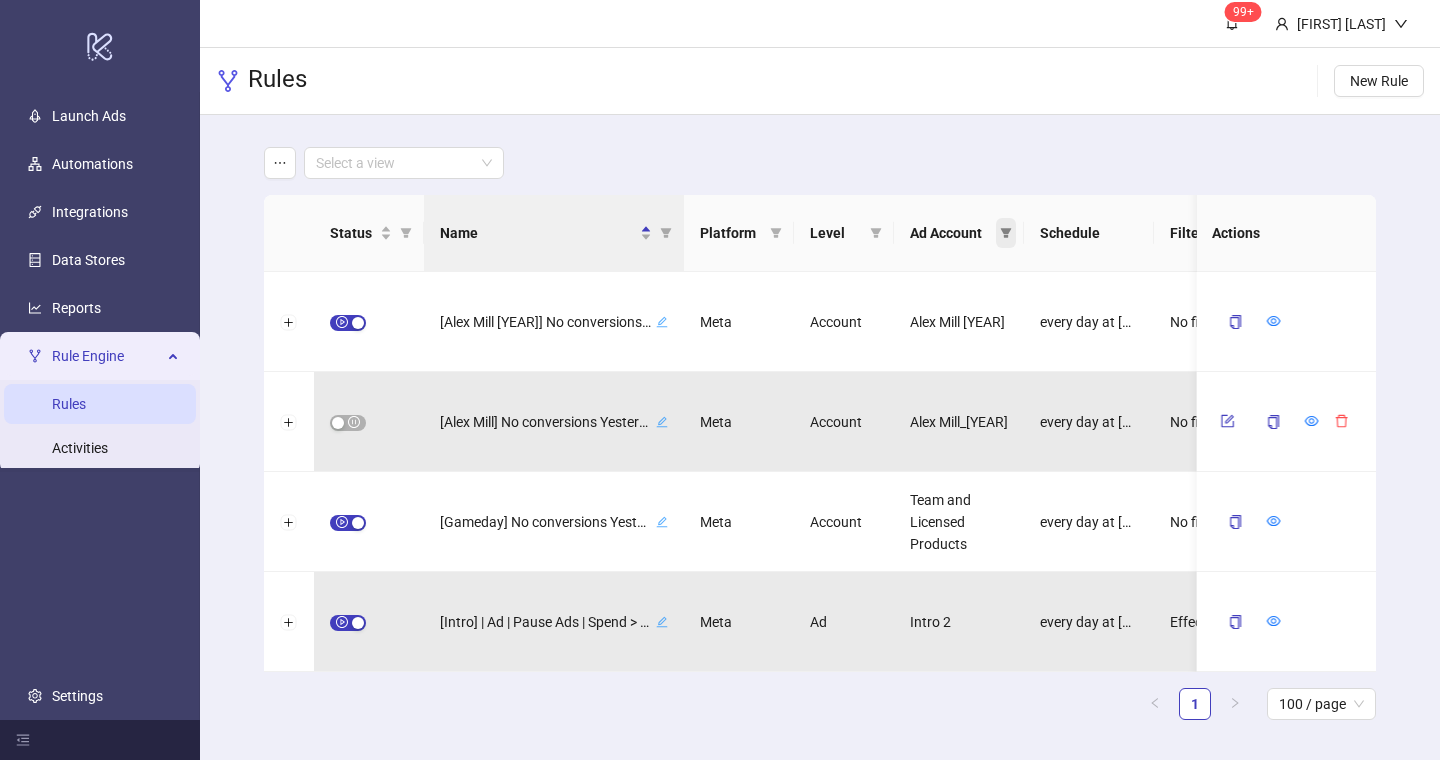 click at bounding box center (405, 233) 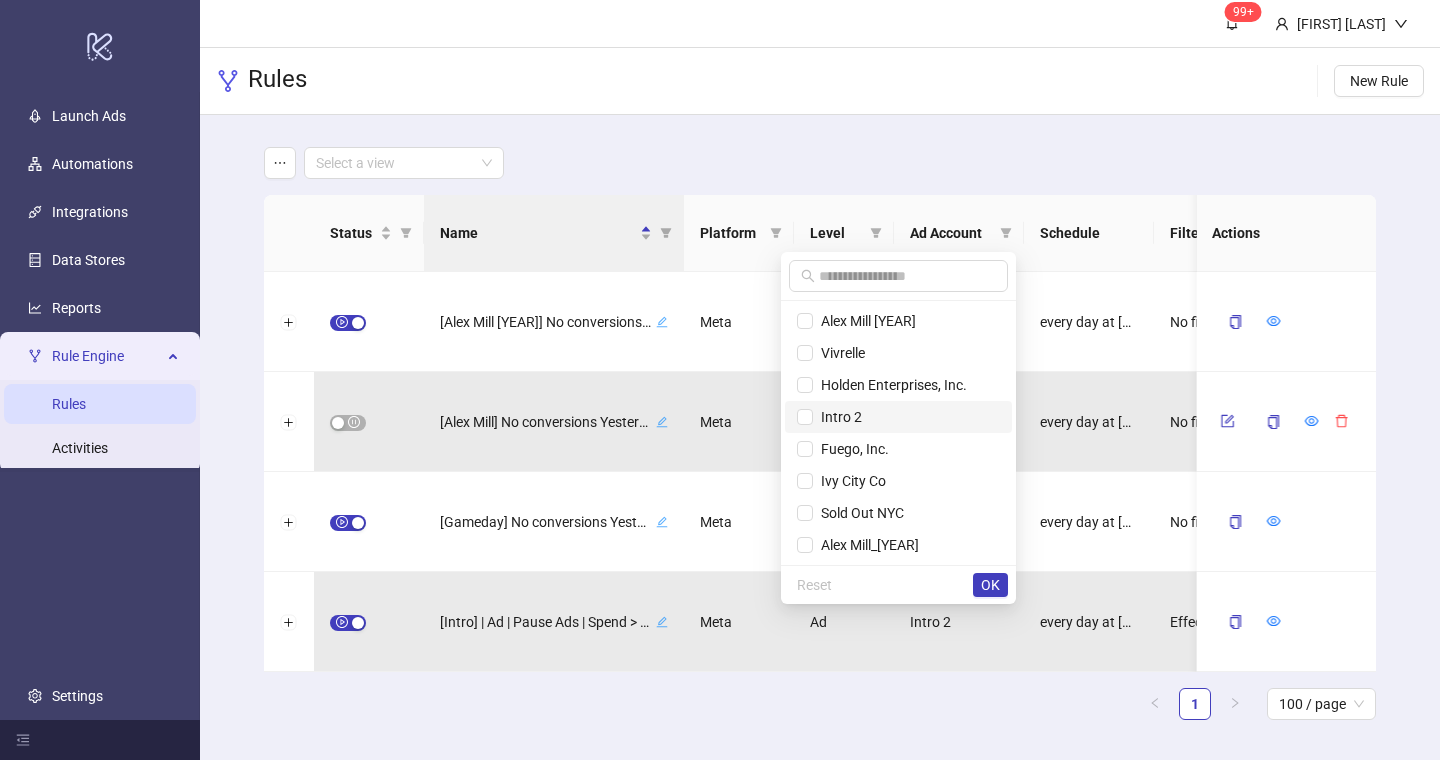 scroll, scrollTop: 192, scrollLeft: 0, axis: vertical 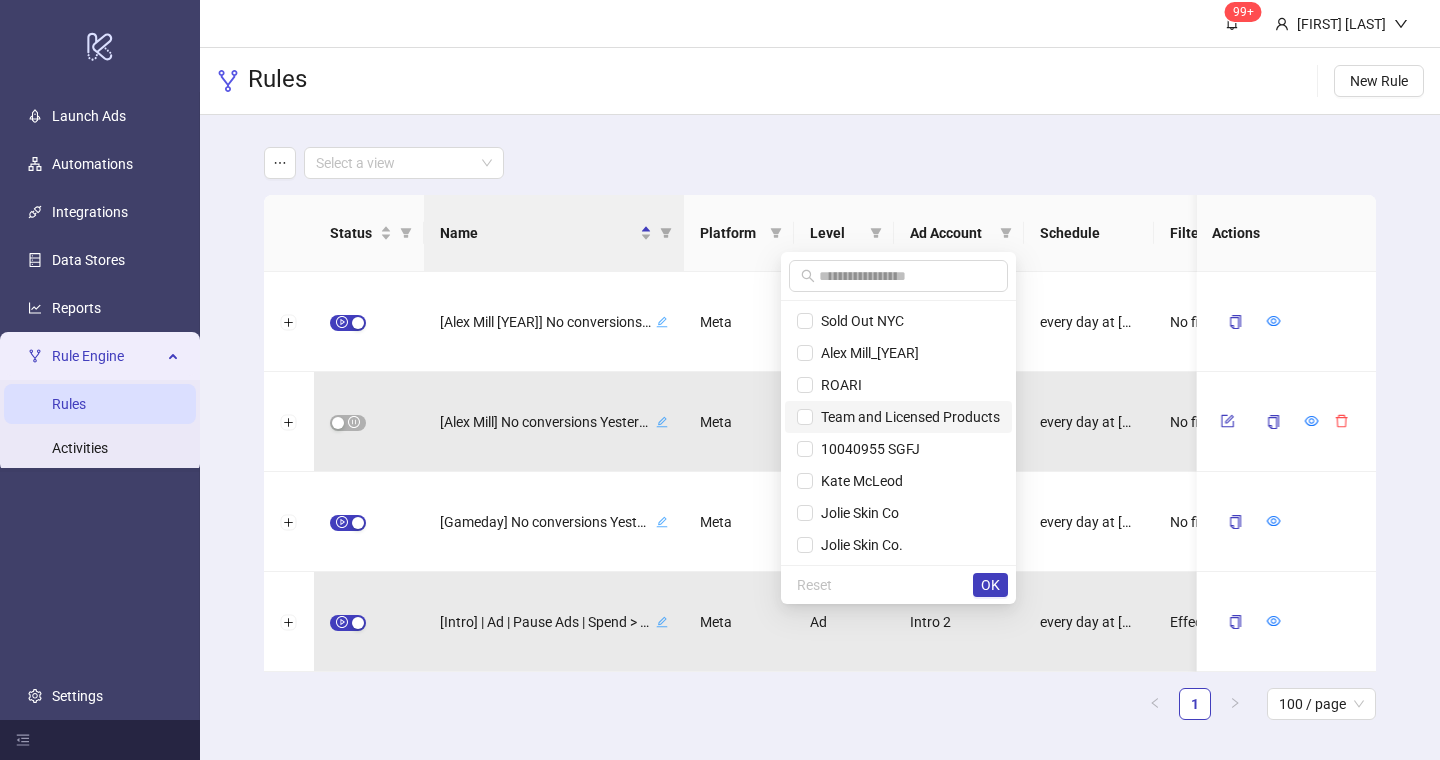 click on "Team and Licensed Products" at bounding box center [906, 417] 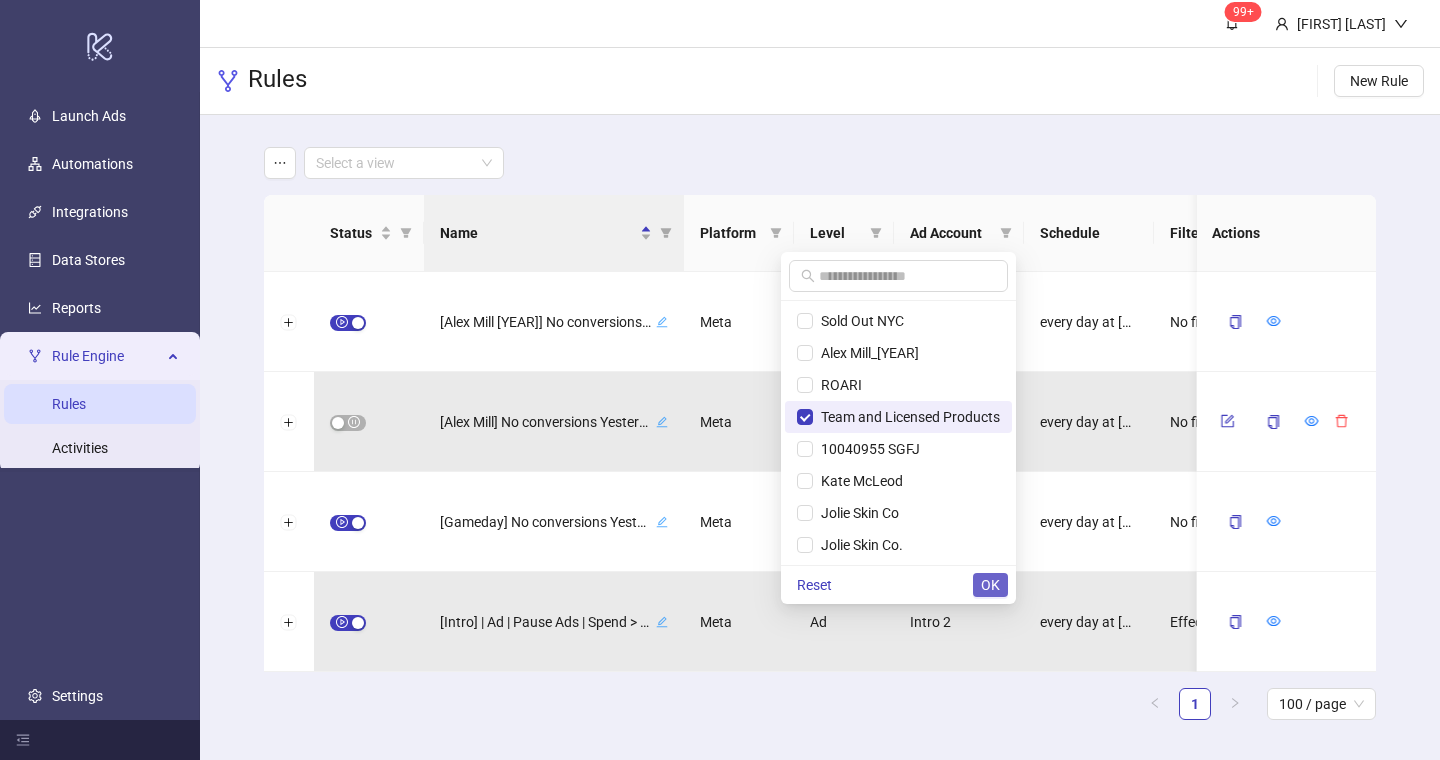 click on "OK" at bounding box center (990, 585) 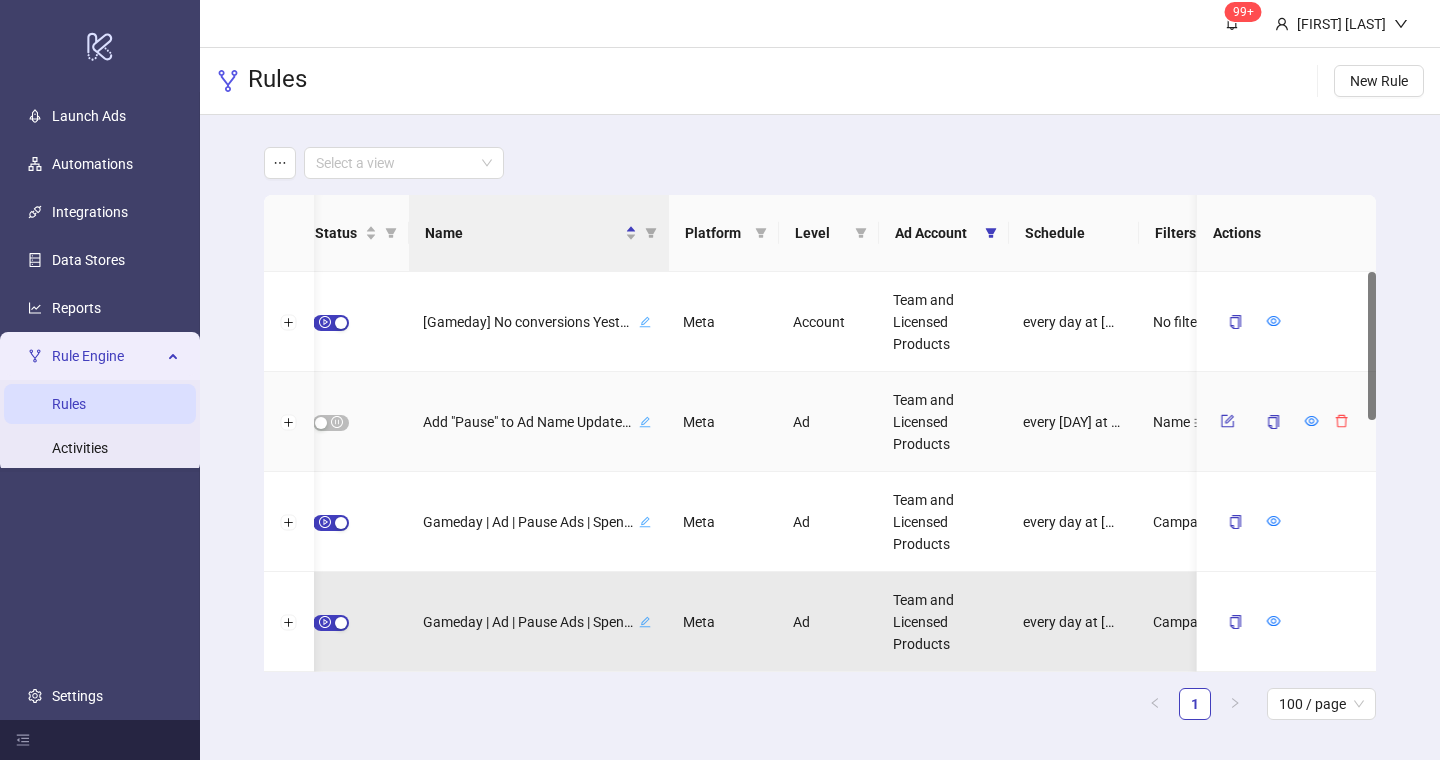 scroll, scrollTop: 0, scrollLeft: 17, axis: horizontal 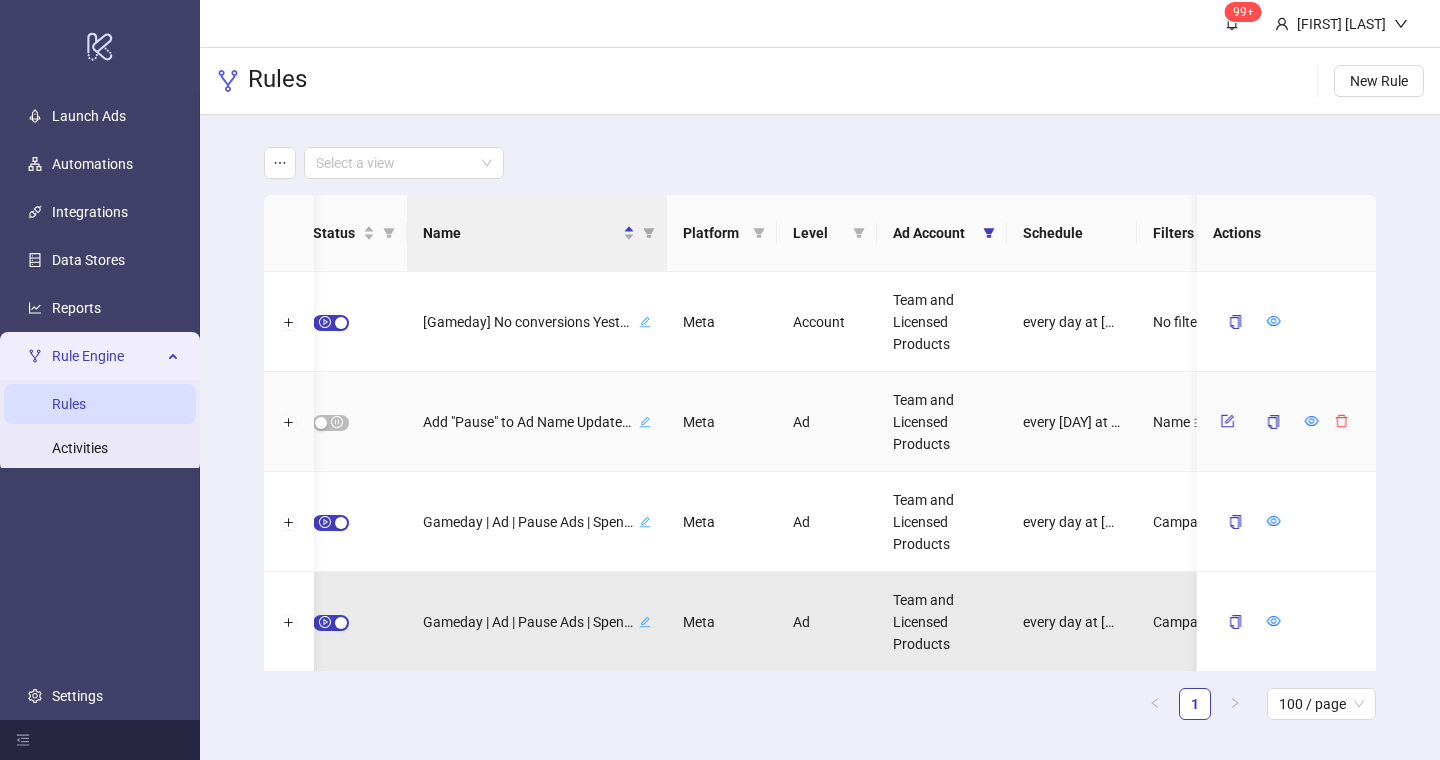 click at bounding box center [645, 422] 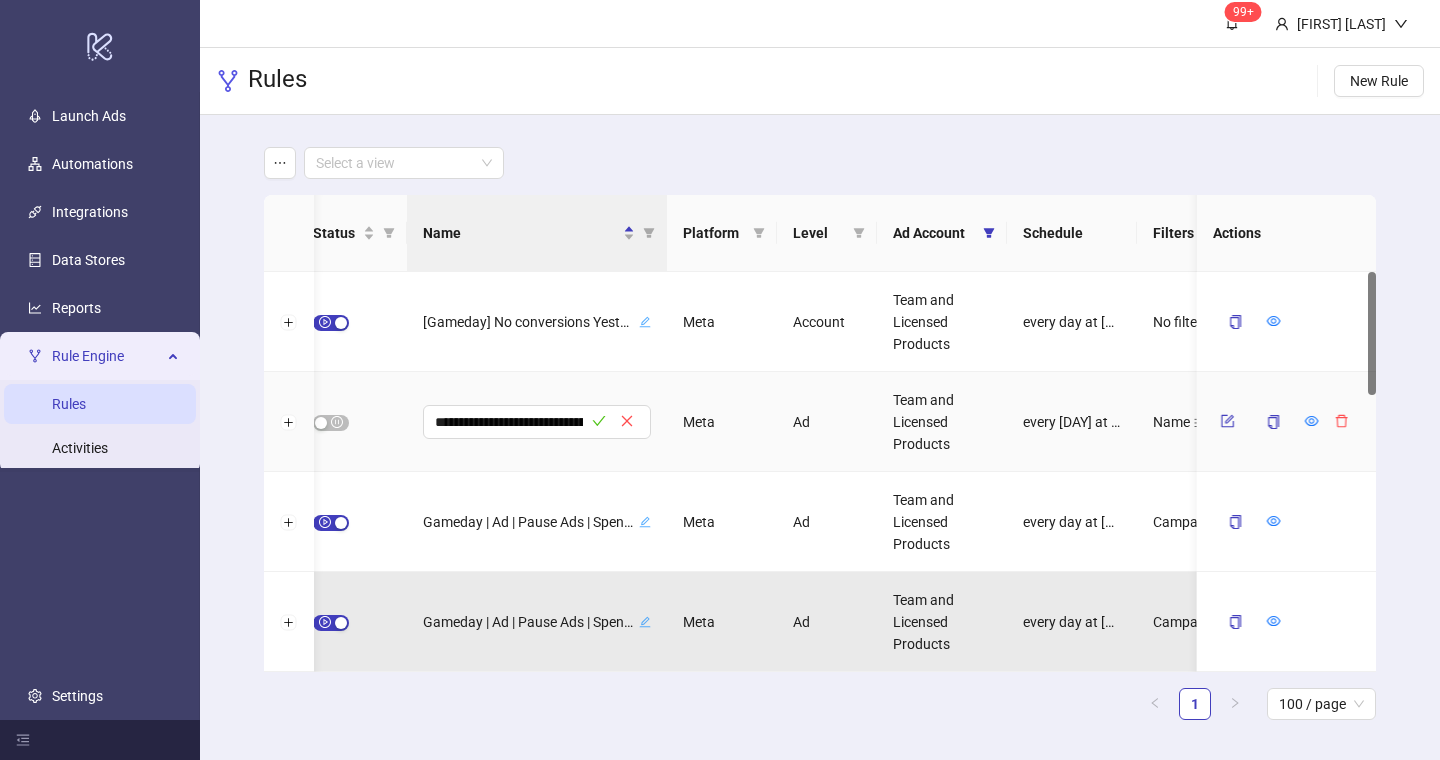 scroll, scrollTop: 0, scrollLeft: 130, axis: horizontal 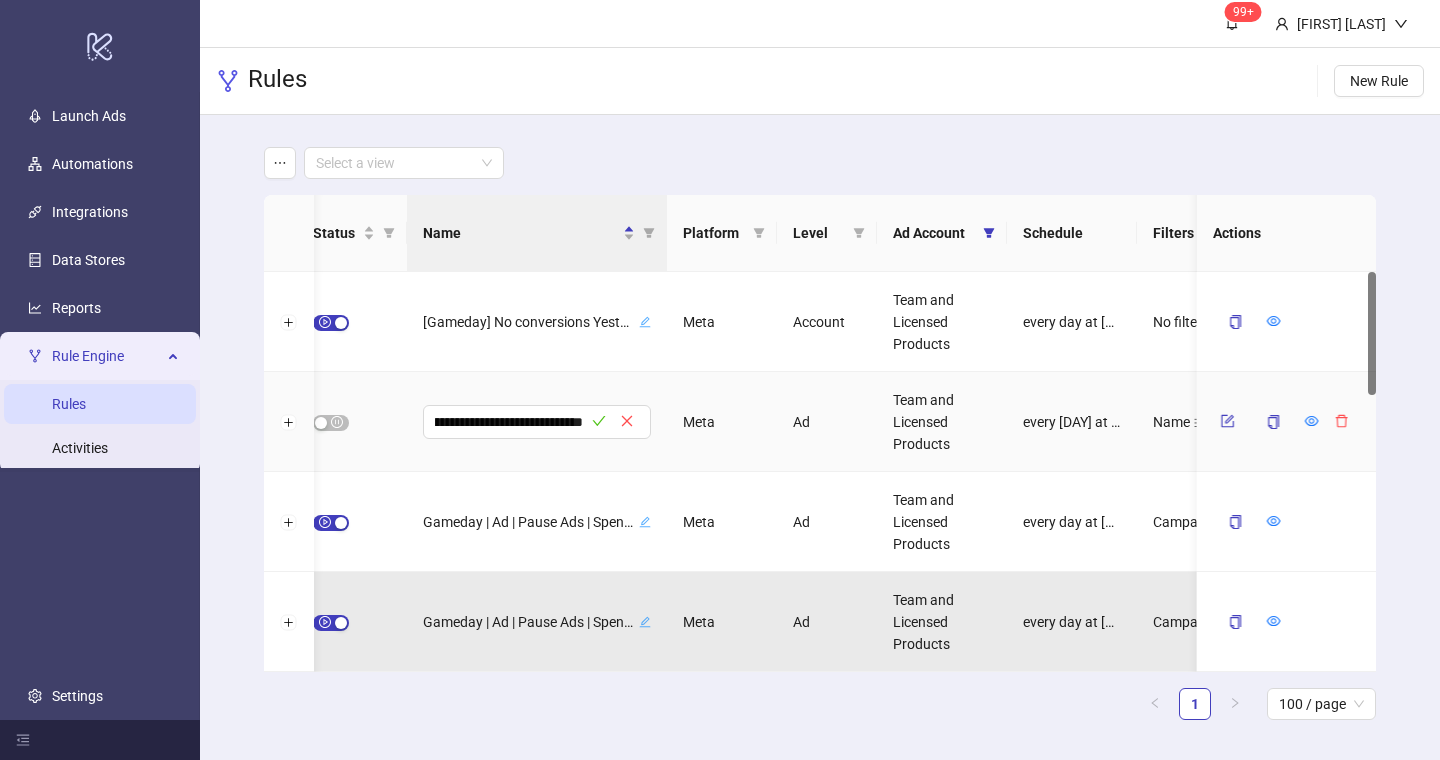 click on "Meta" at bounding box center (722, 422) 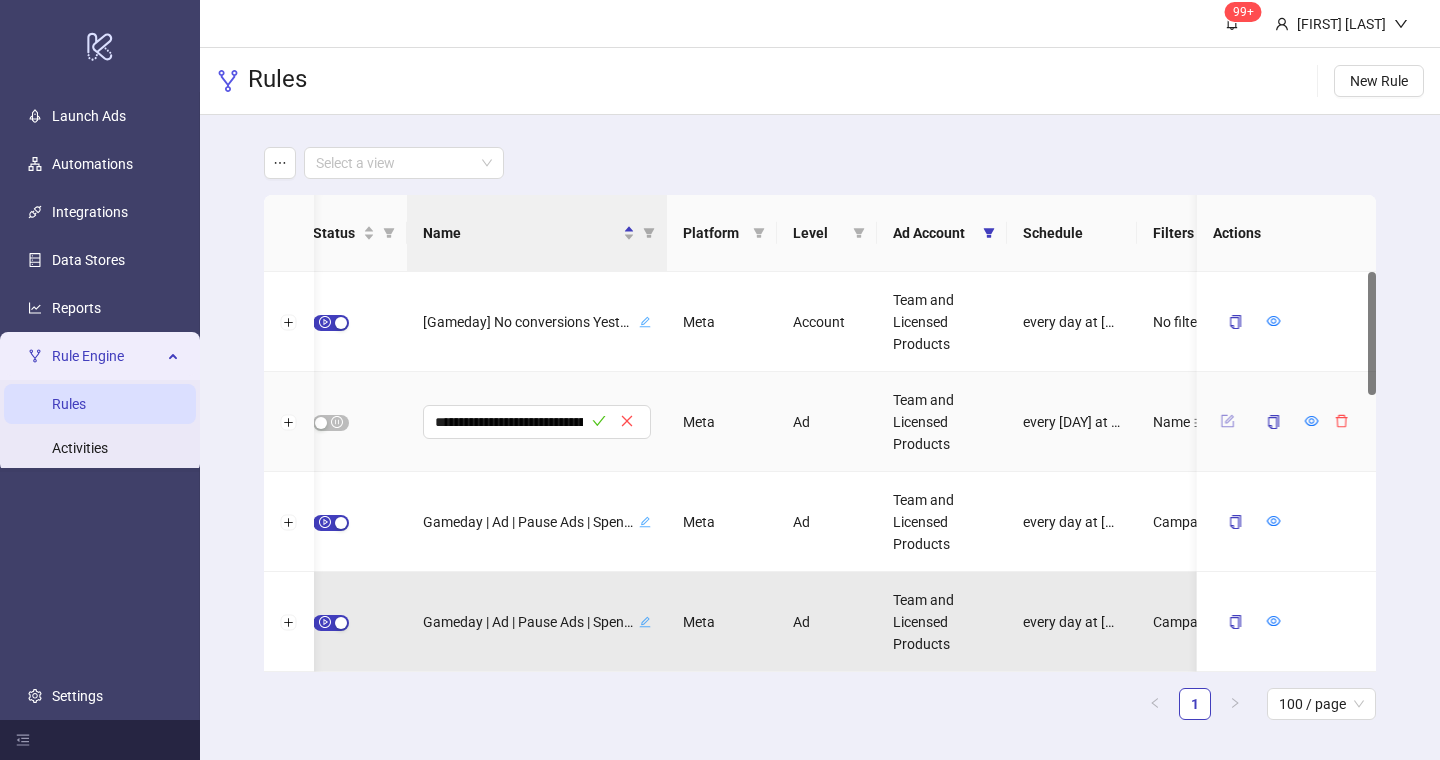 click at bounding box center (1227, 421) 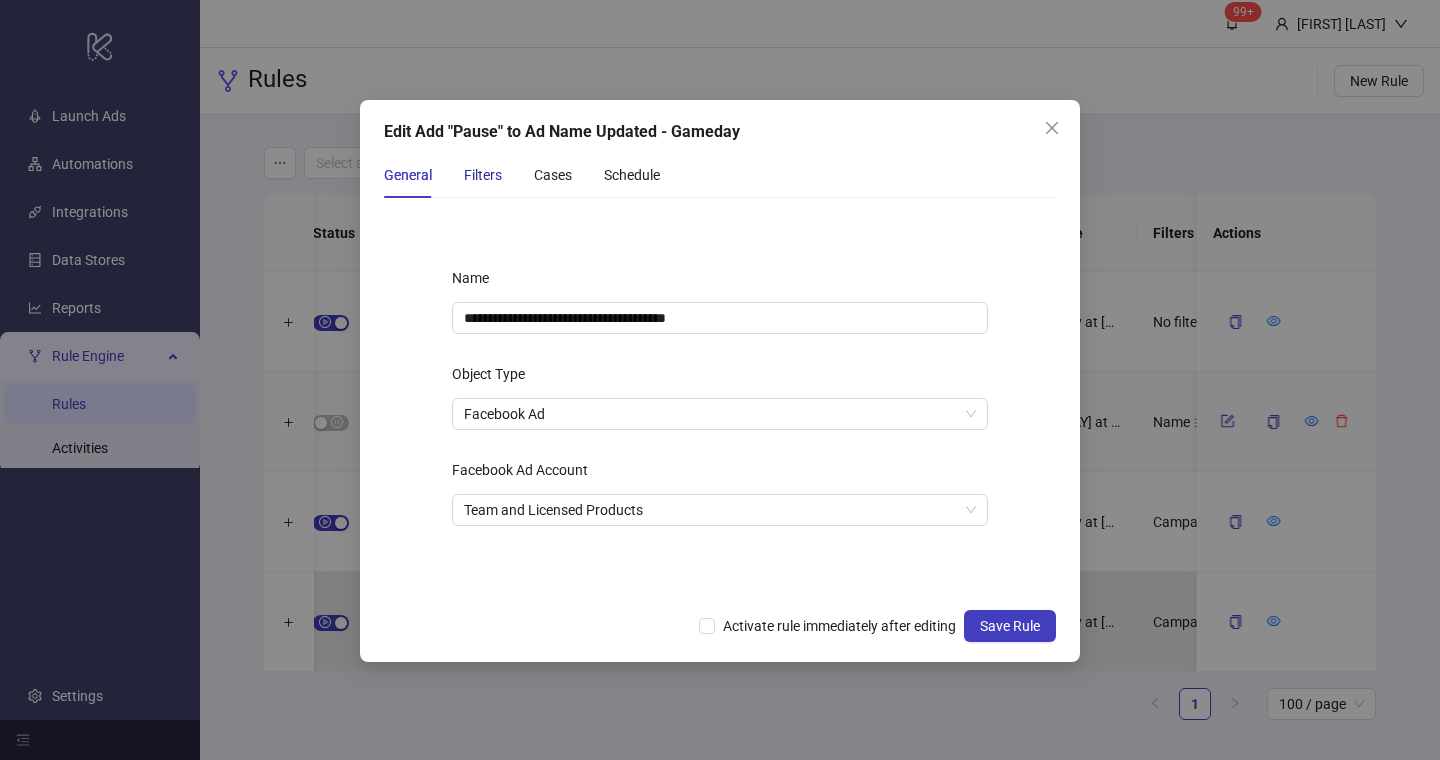 click on "Filters" at bounding box center (483, 175) 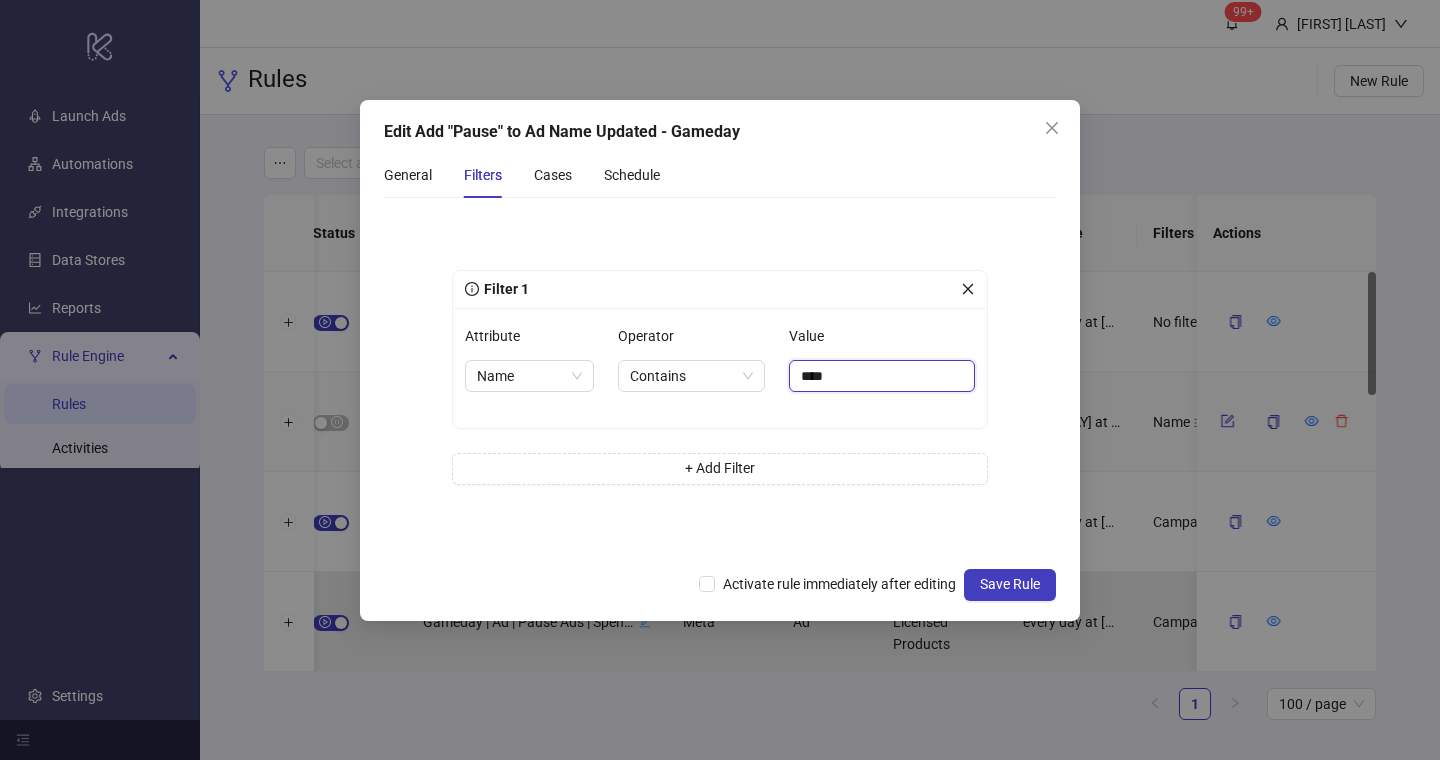 click on "****" at bounding box center (882, 376) 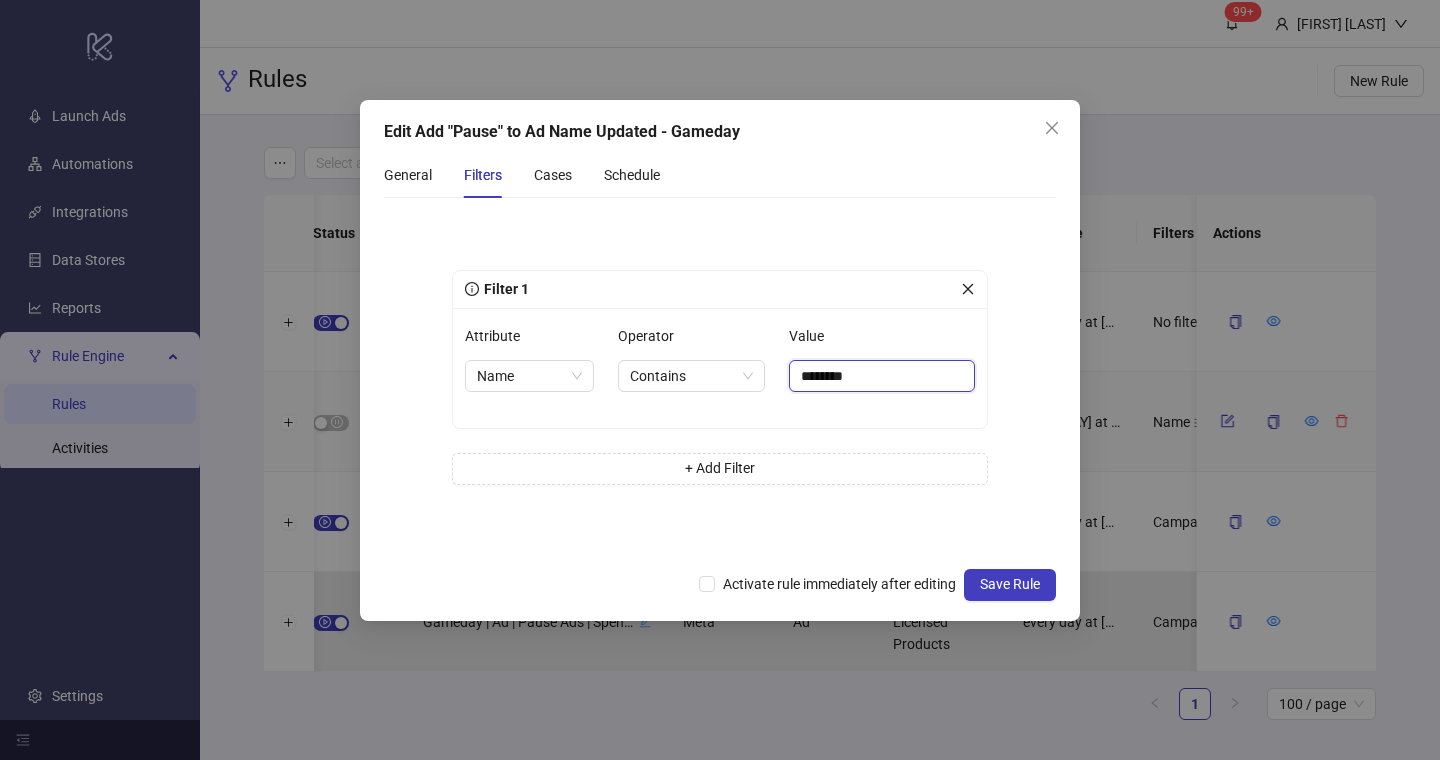 type on "********" 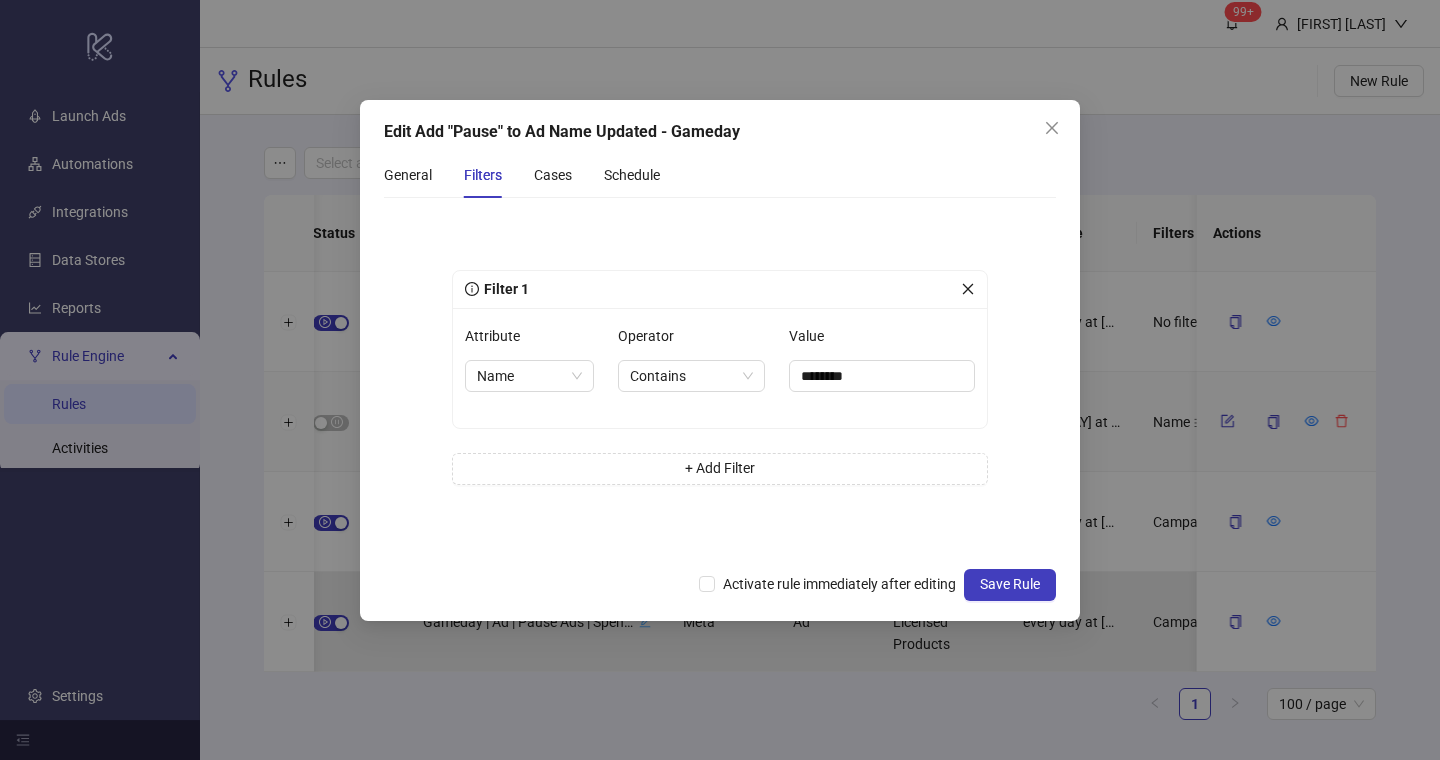 click on "Filter 1 Attribute Name Operator Contains Value ******** + Add Filter" at bounding box center (720, 385) 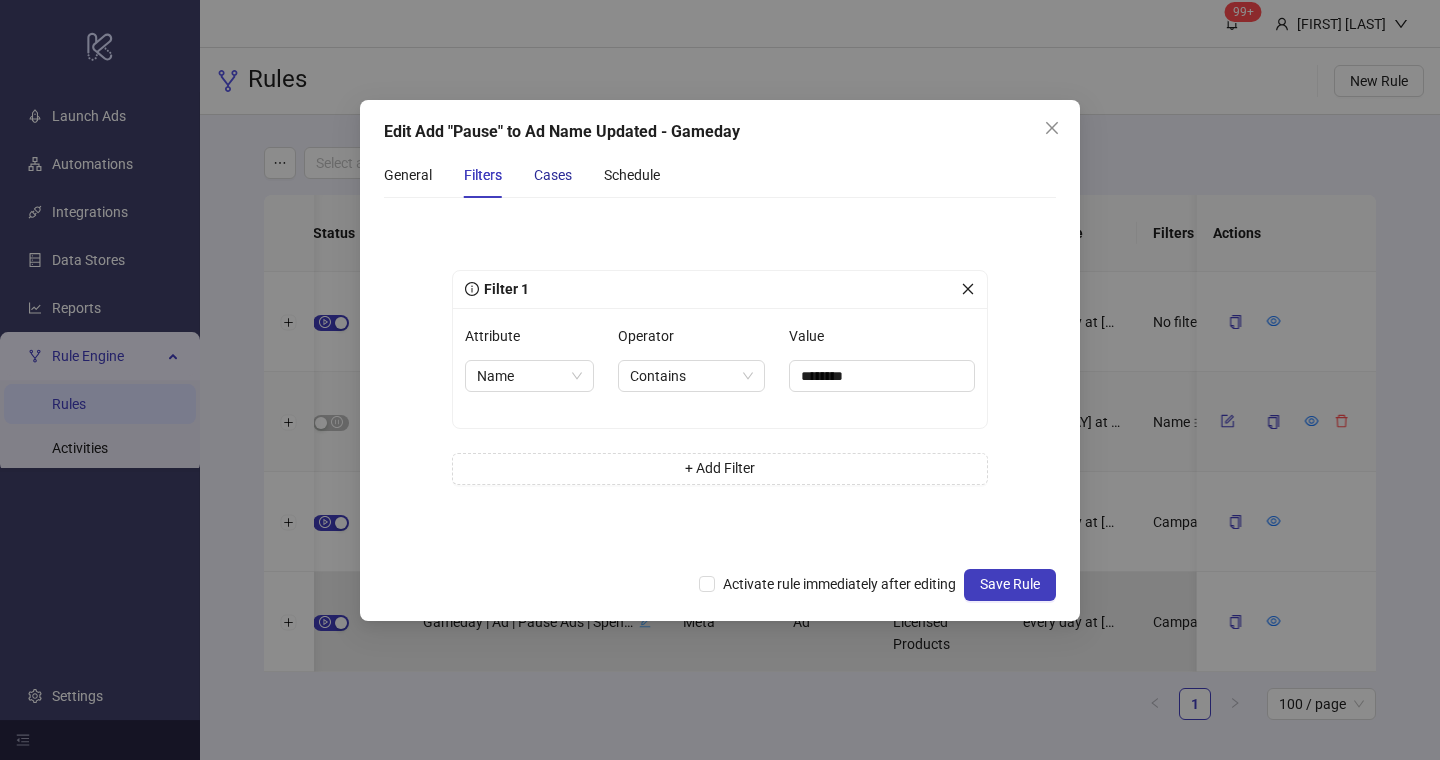 click on "Cases" at bounding box center [553, 175] 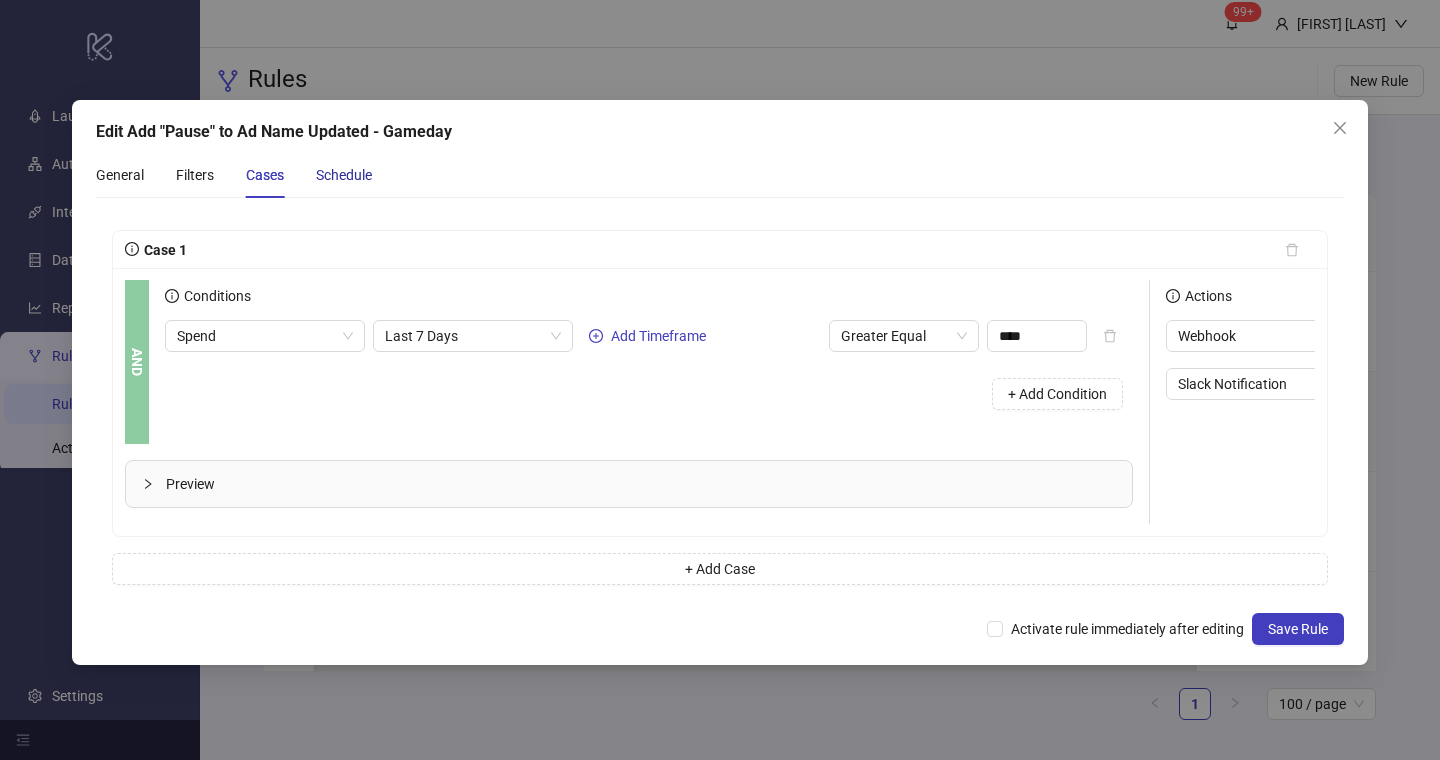 click on "Schedule" at bounding box center [344, 175] 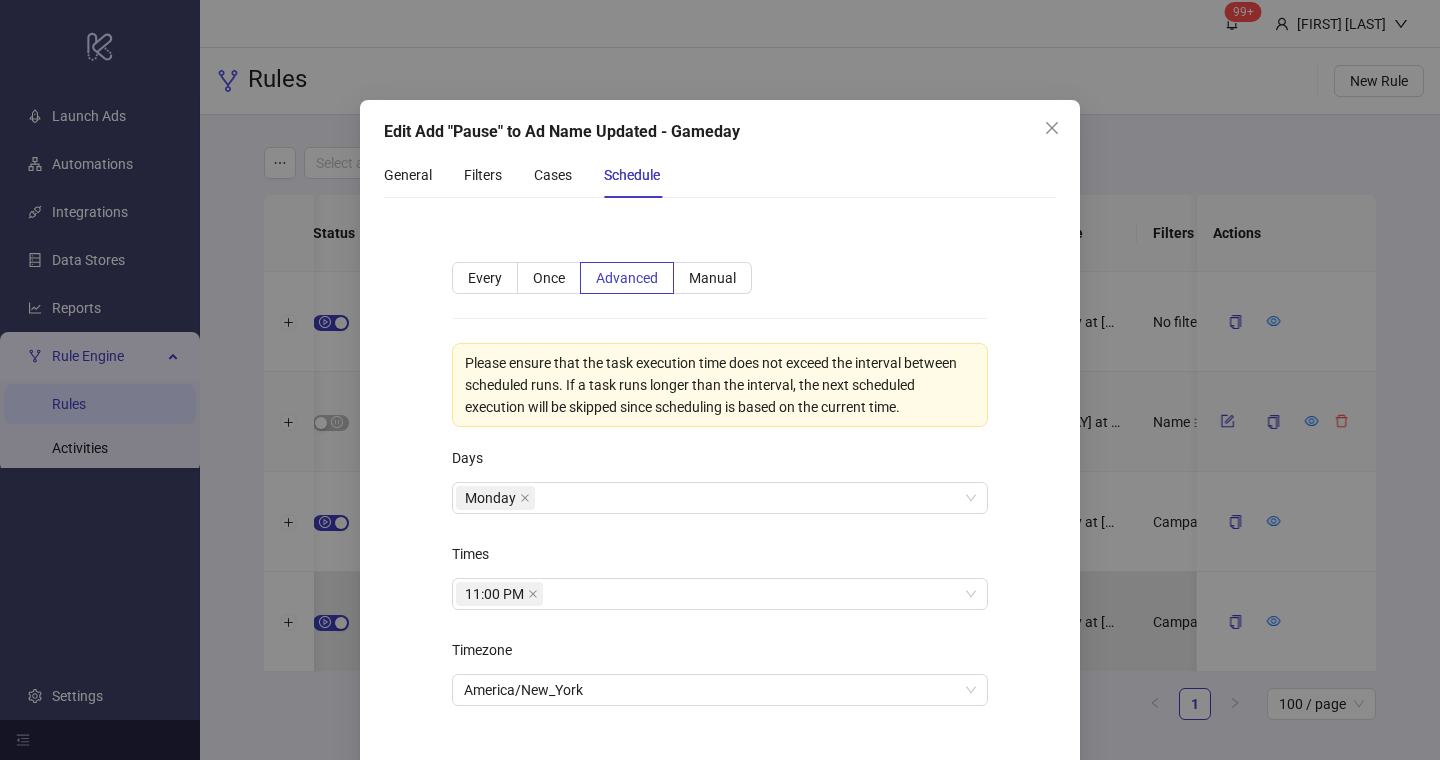 scroll, scrollTop: 106, scrollLeft: 0, axis: vertical 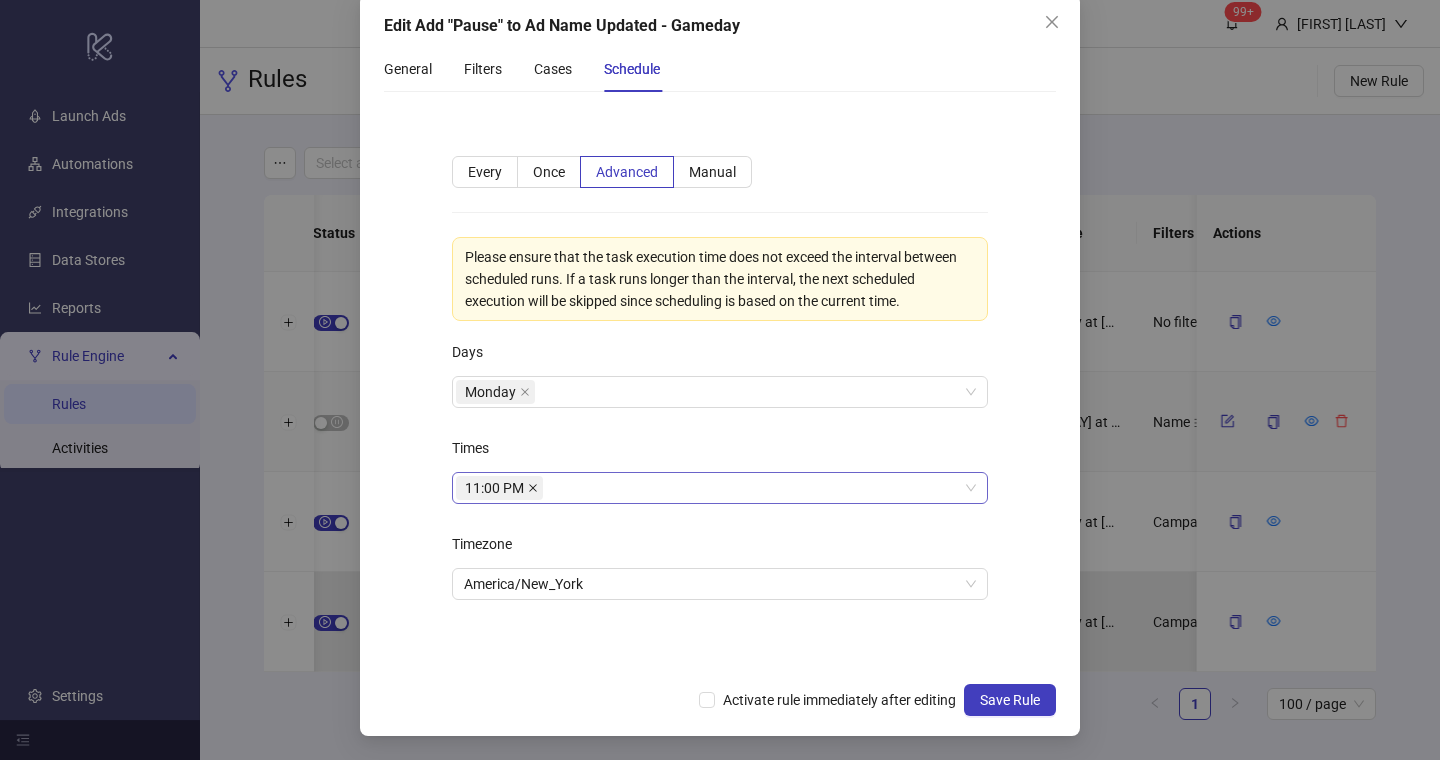 click at bounding box center (525, 392) 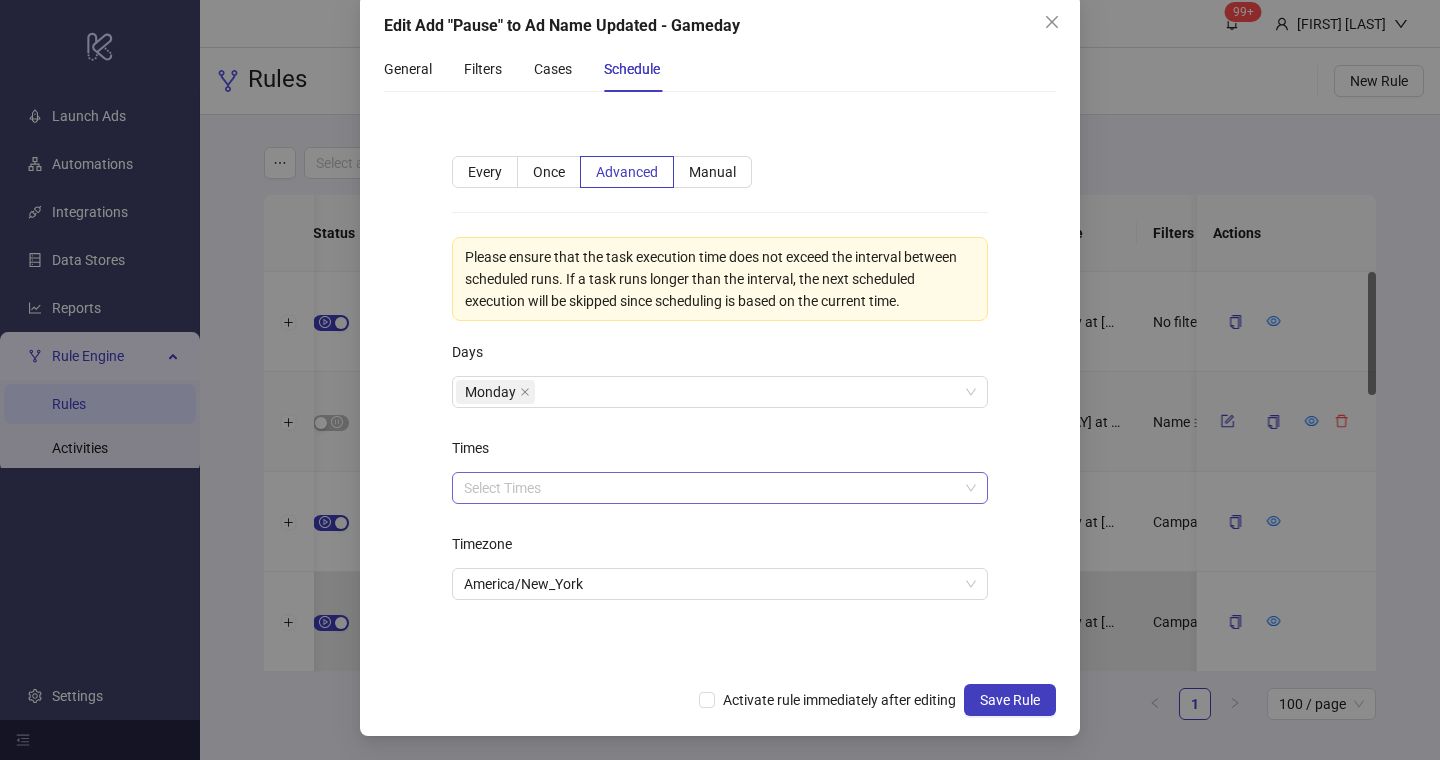 click at bounding box center (709, 392) 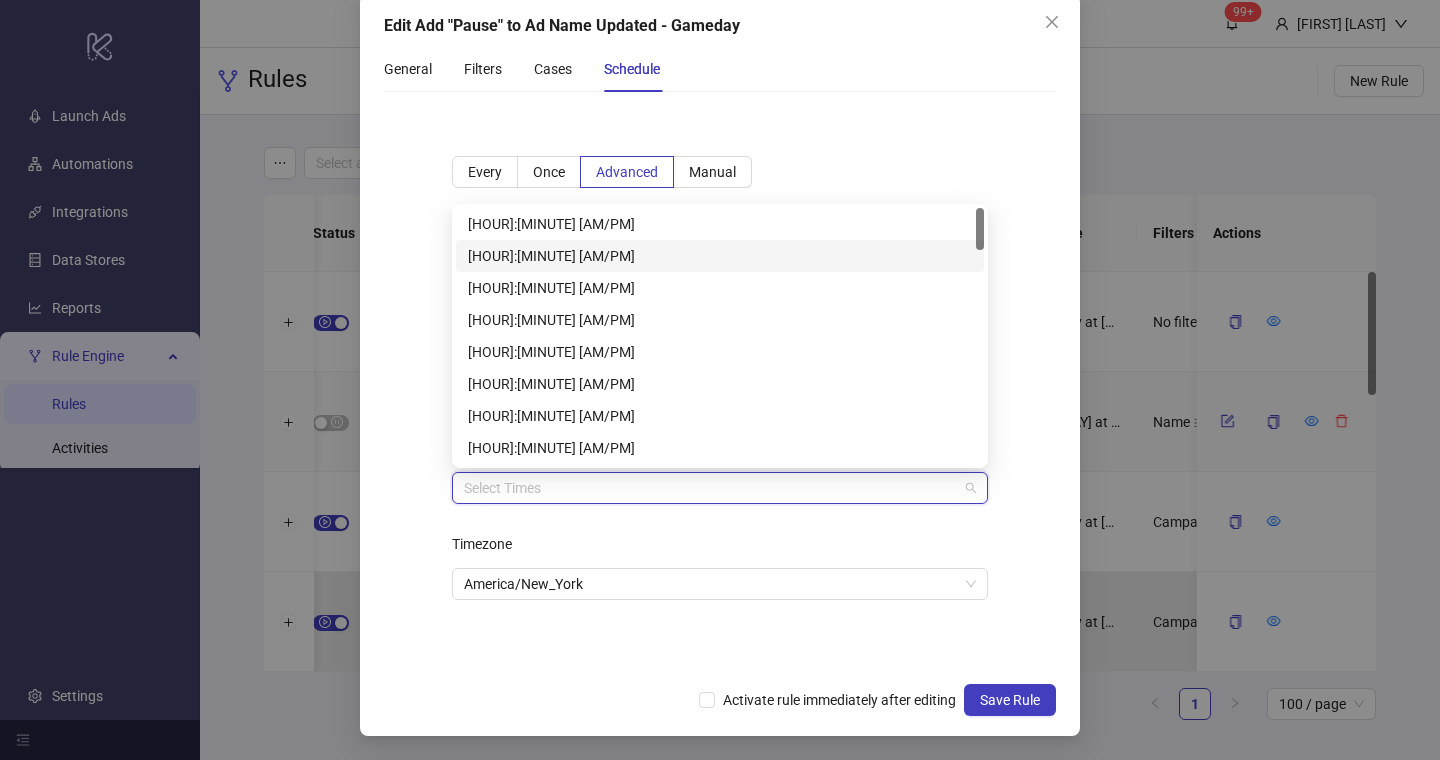 click on "[HOUR]:[MINUTE] [AM/PM]" at bounding box center [720, 256] 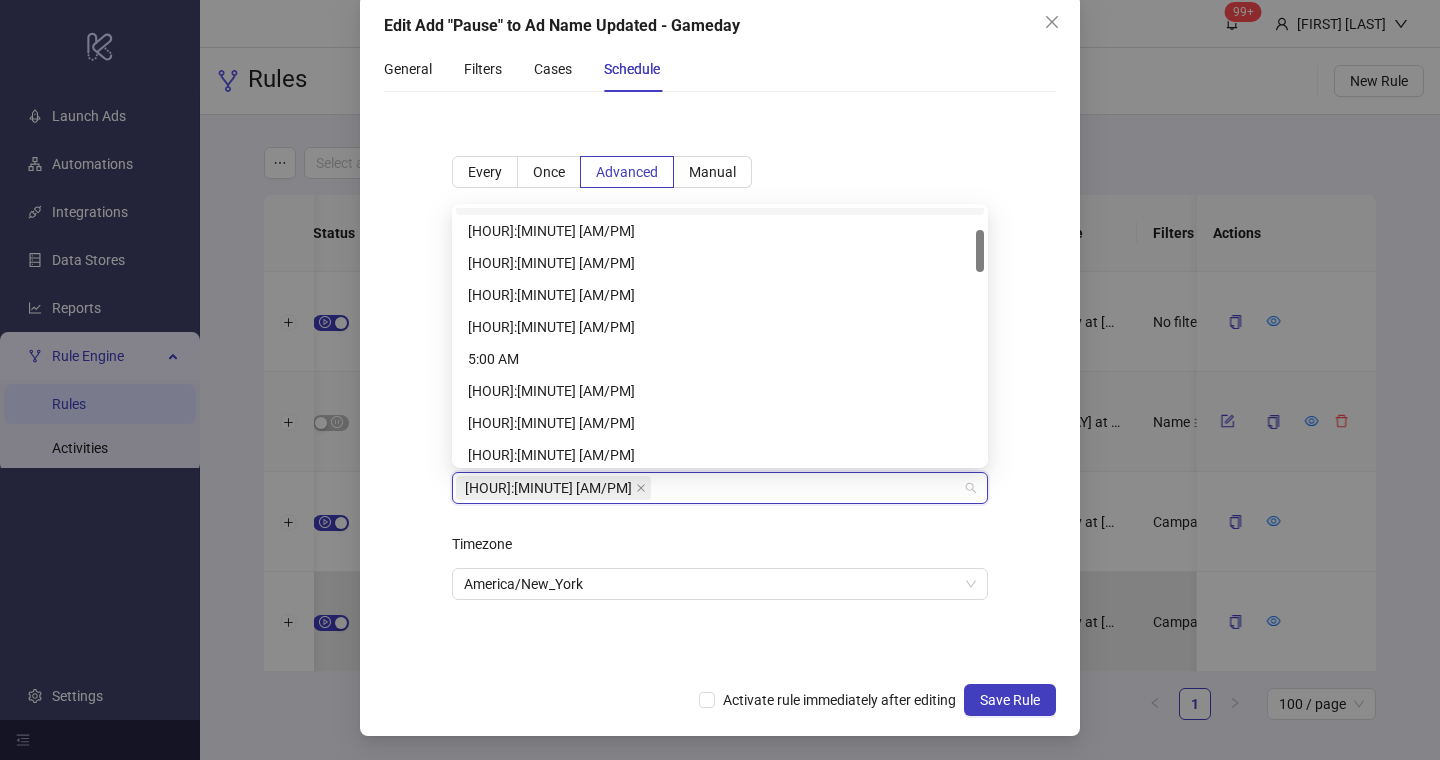 scroll, scrollTop: 0, scrollLeft: 0, axis: both 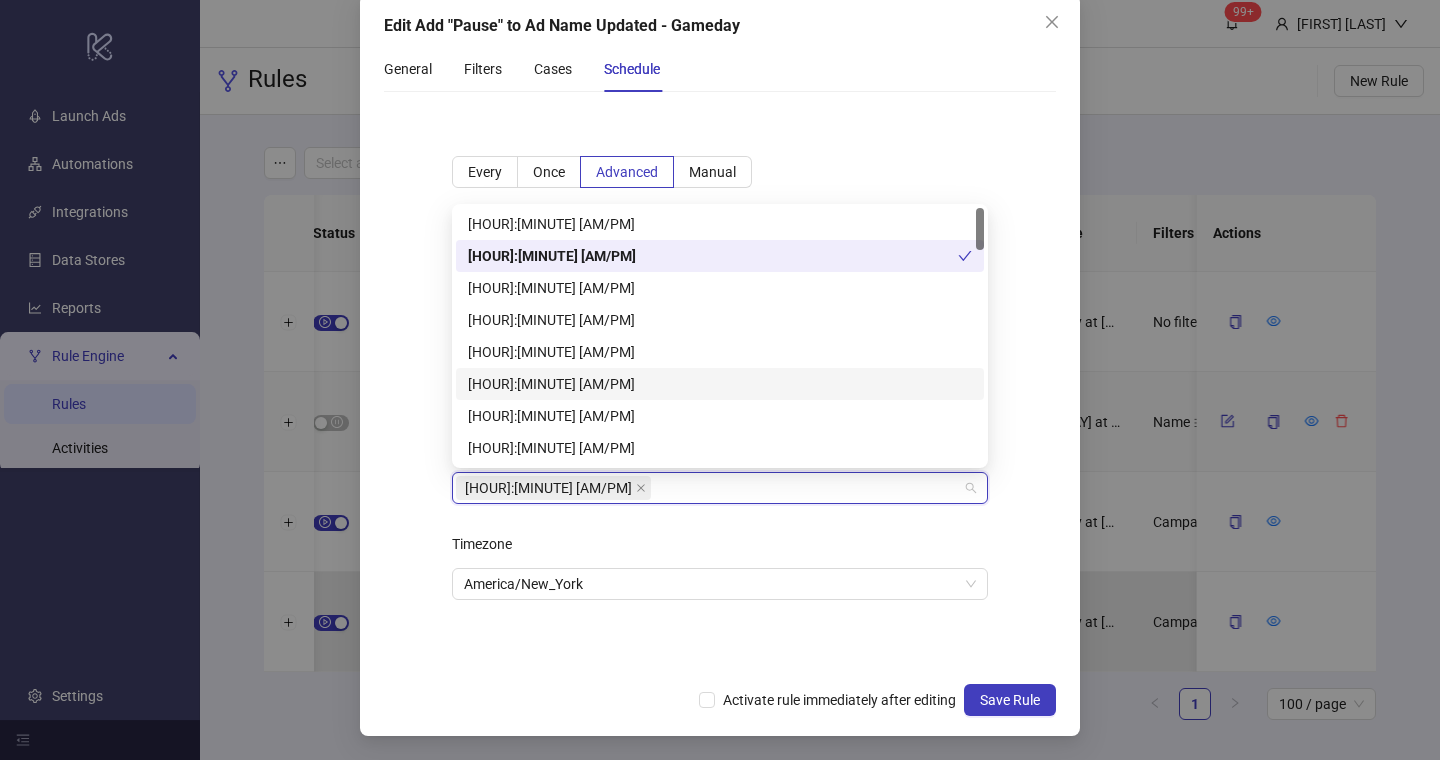 click on "**********" at bounding box center (720, 390) 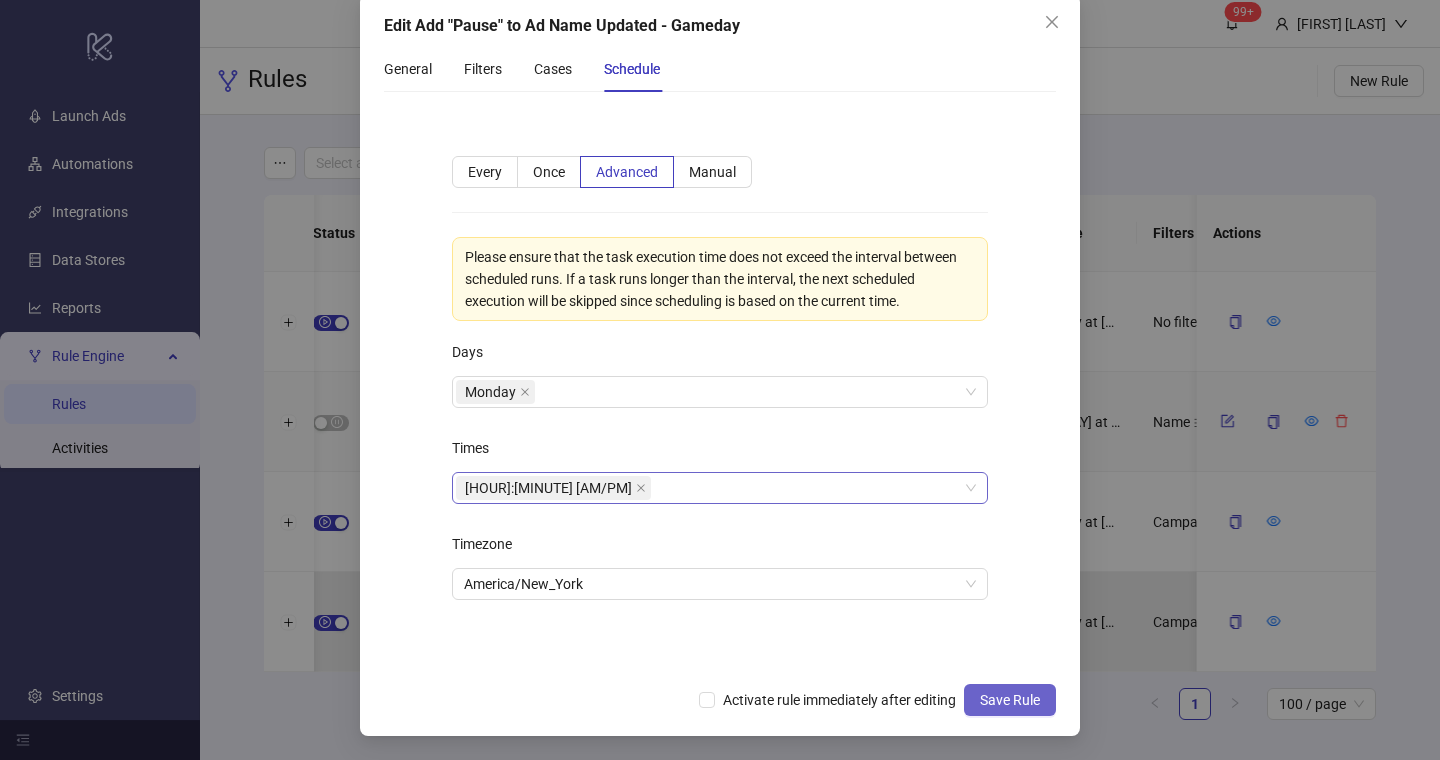 click on "Save Rule" at bounding box center (1010, 700) 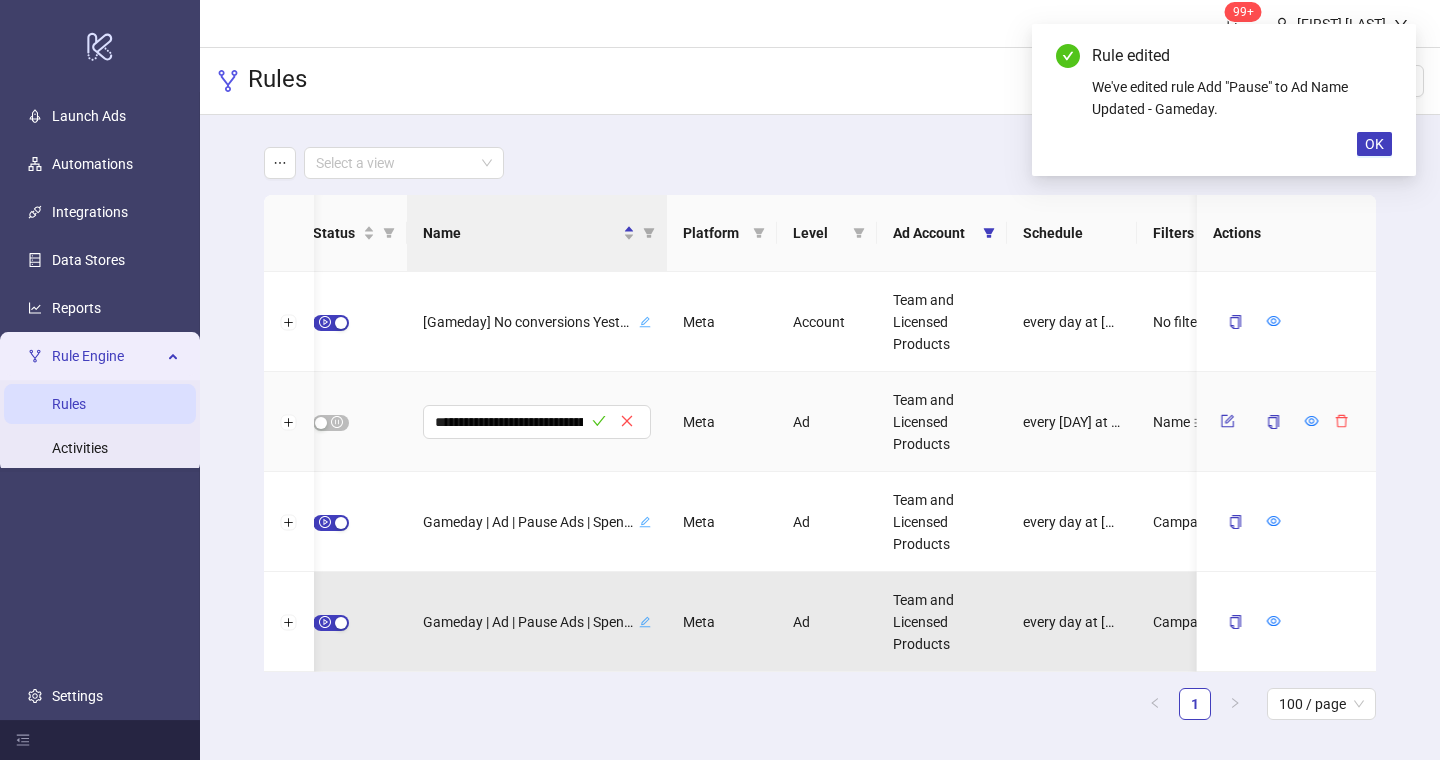 scroll, scrollTop: 6, scrollLeft: 0, axis: vertical 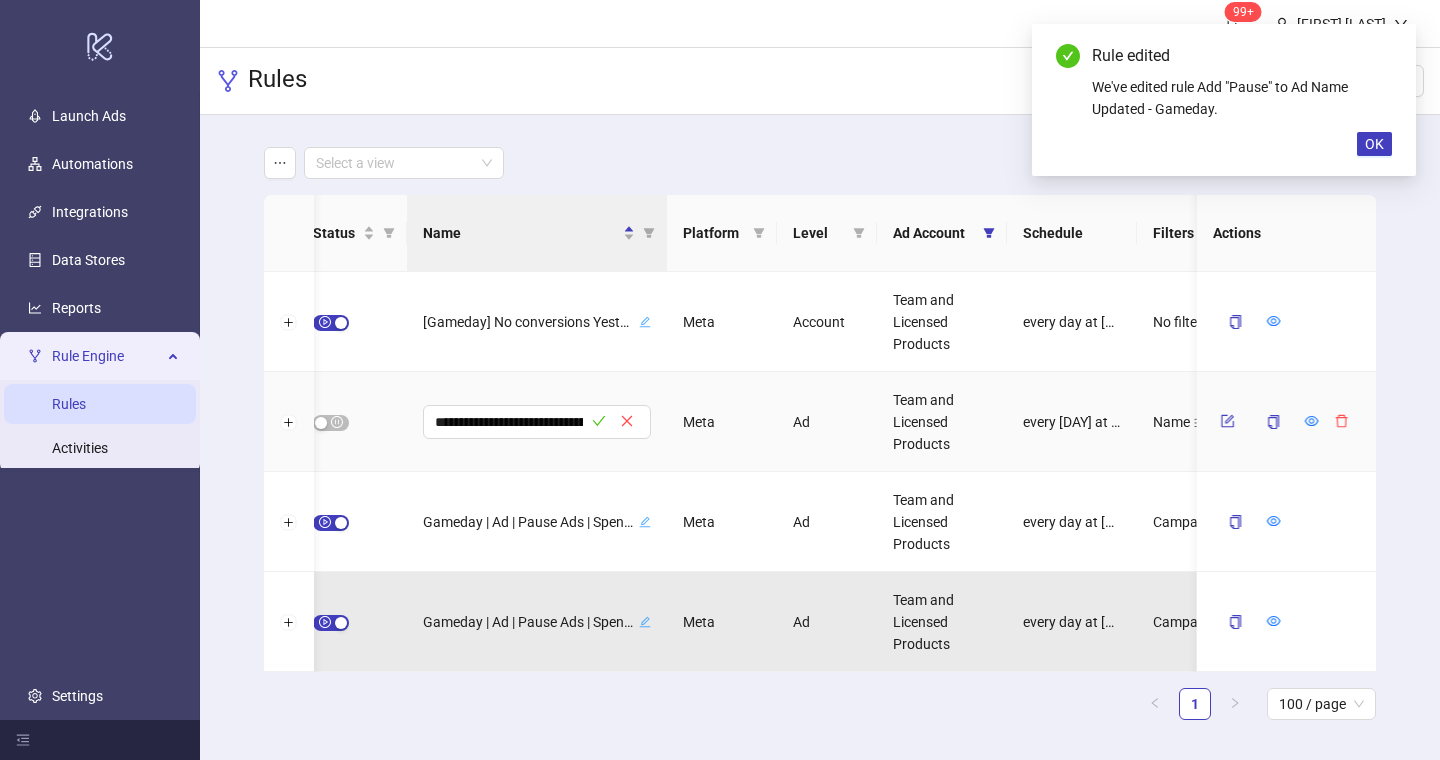 click at bounding box center (352, 422) 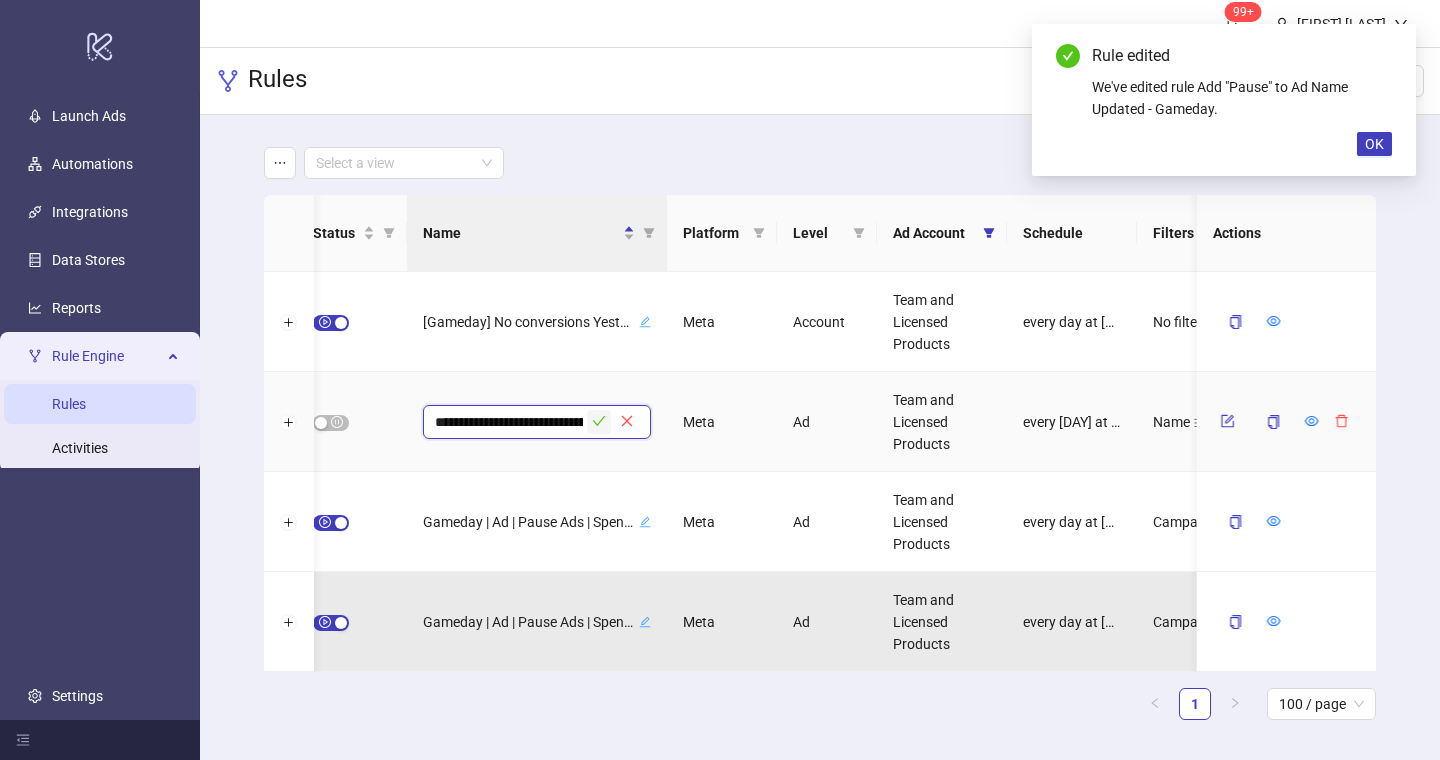 click at bounding box center [599, 421] 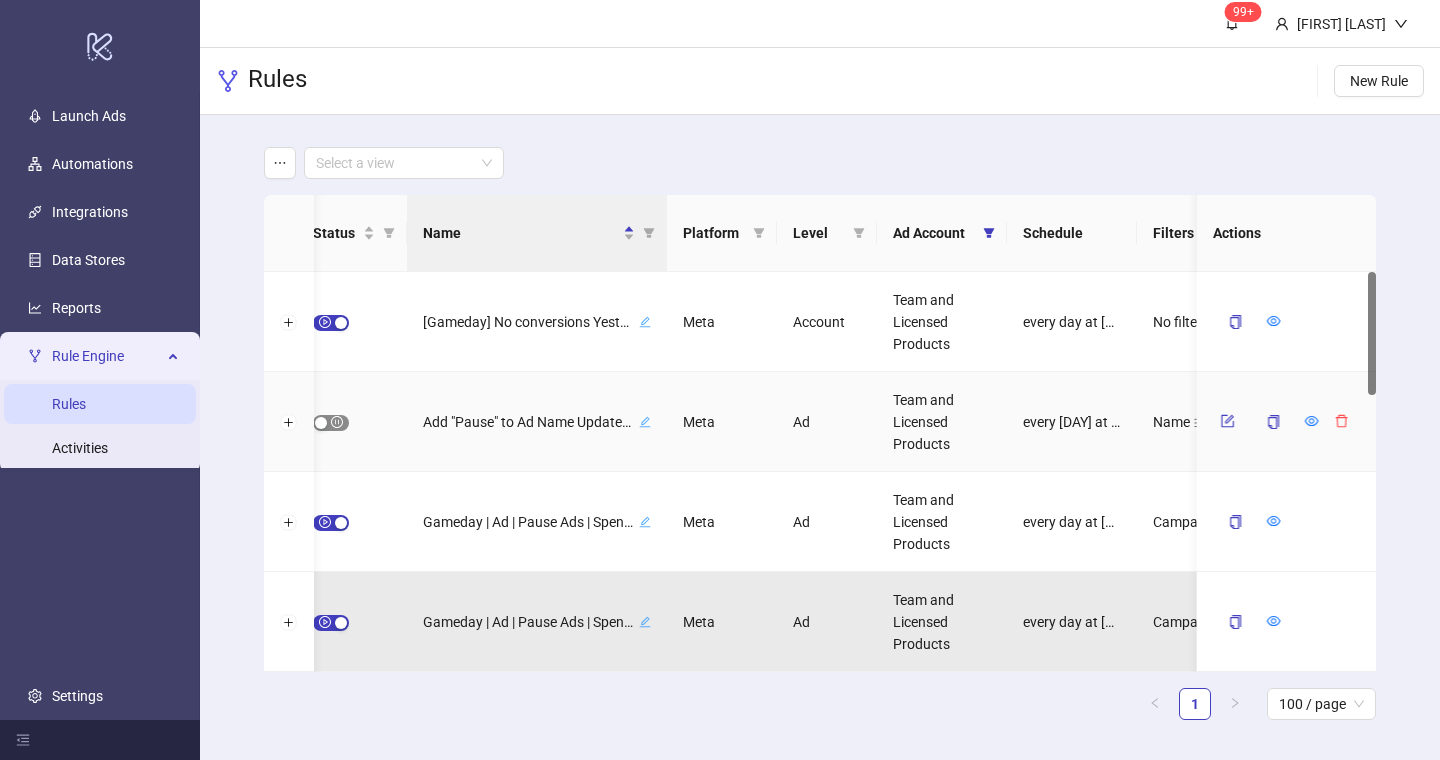 click at bounding box center [331, 423] 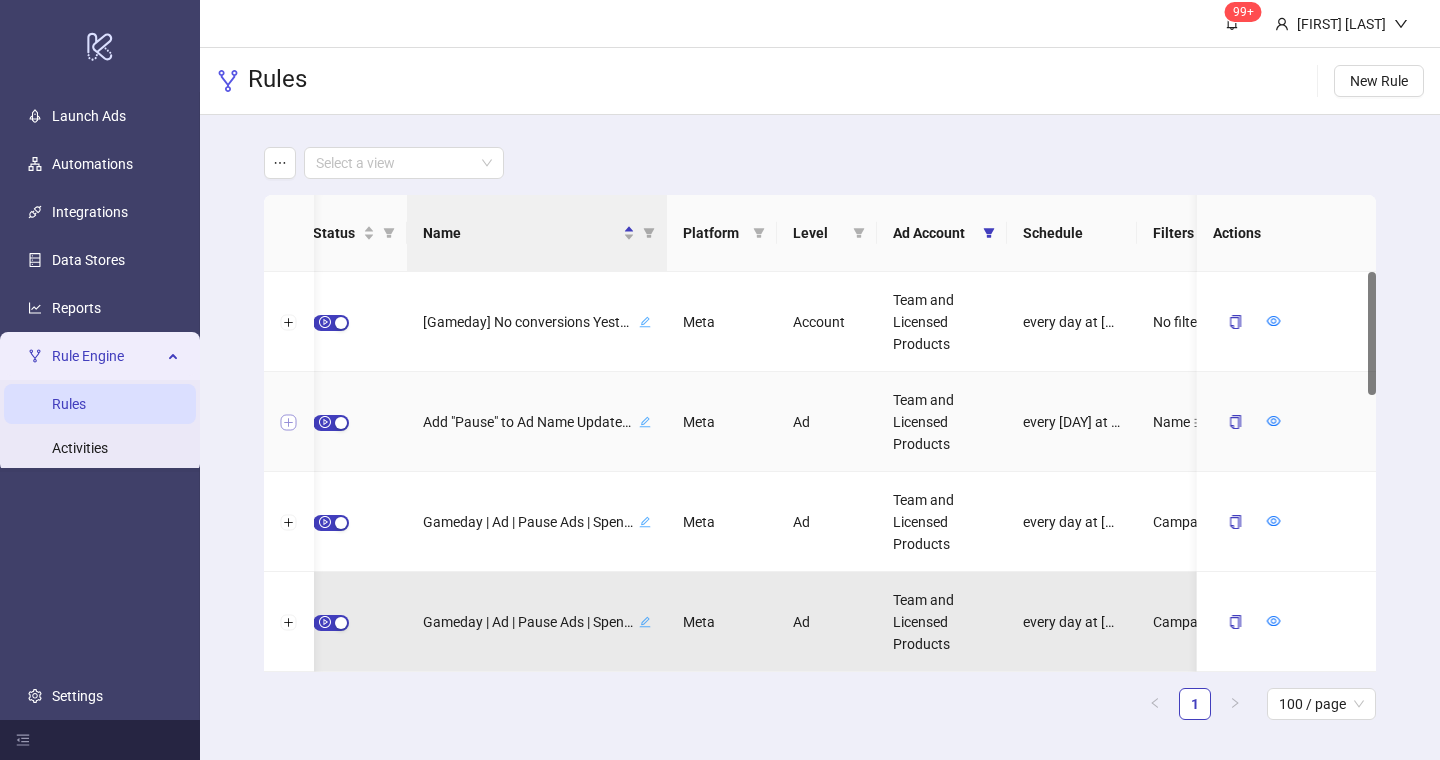click at bounding box center (289, 423) 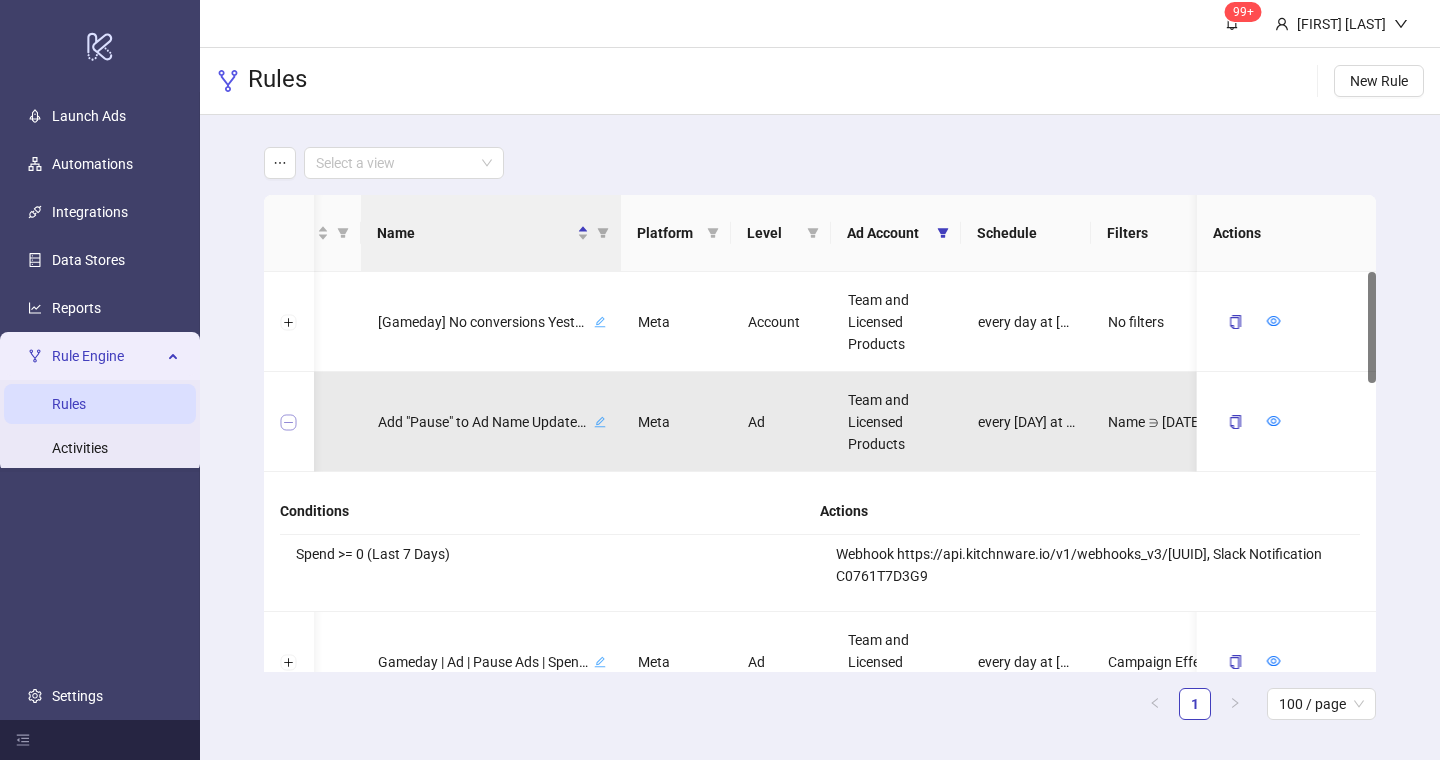 scroll, scrollTop: 0, scrollLeft: 69, axis: horizontal 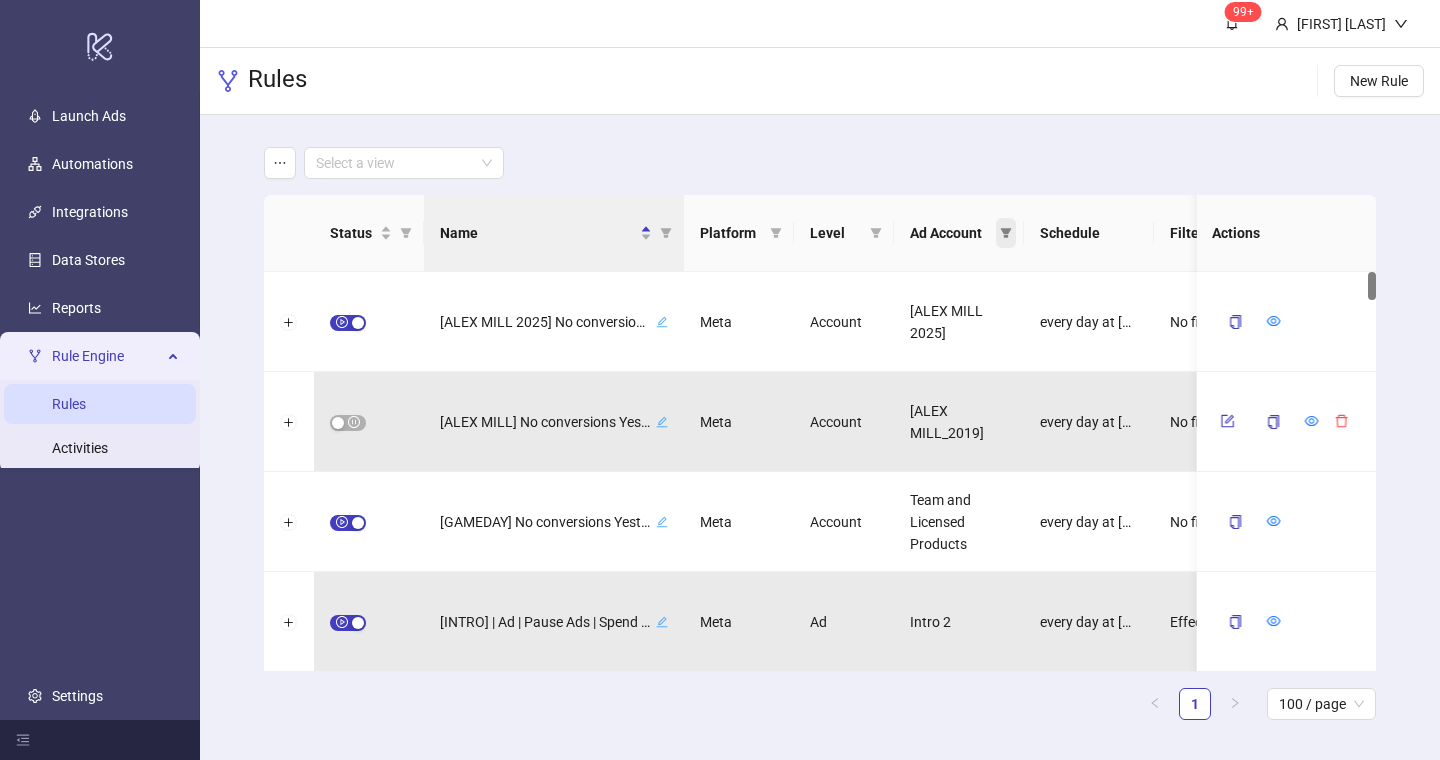 click at bounding box center (405, 233) 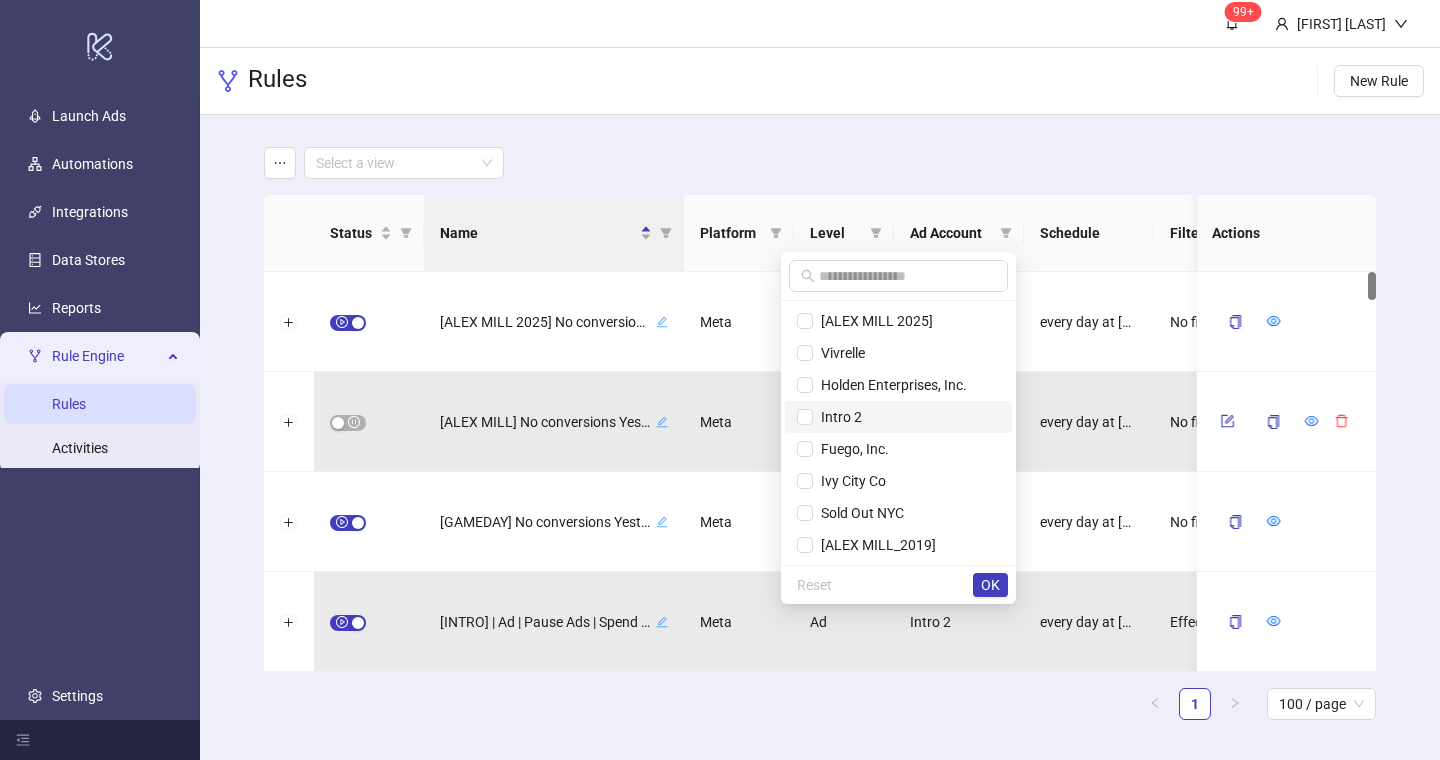 scroll, scrollTop: 192, scrollLeft: 0, axis: vertical 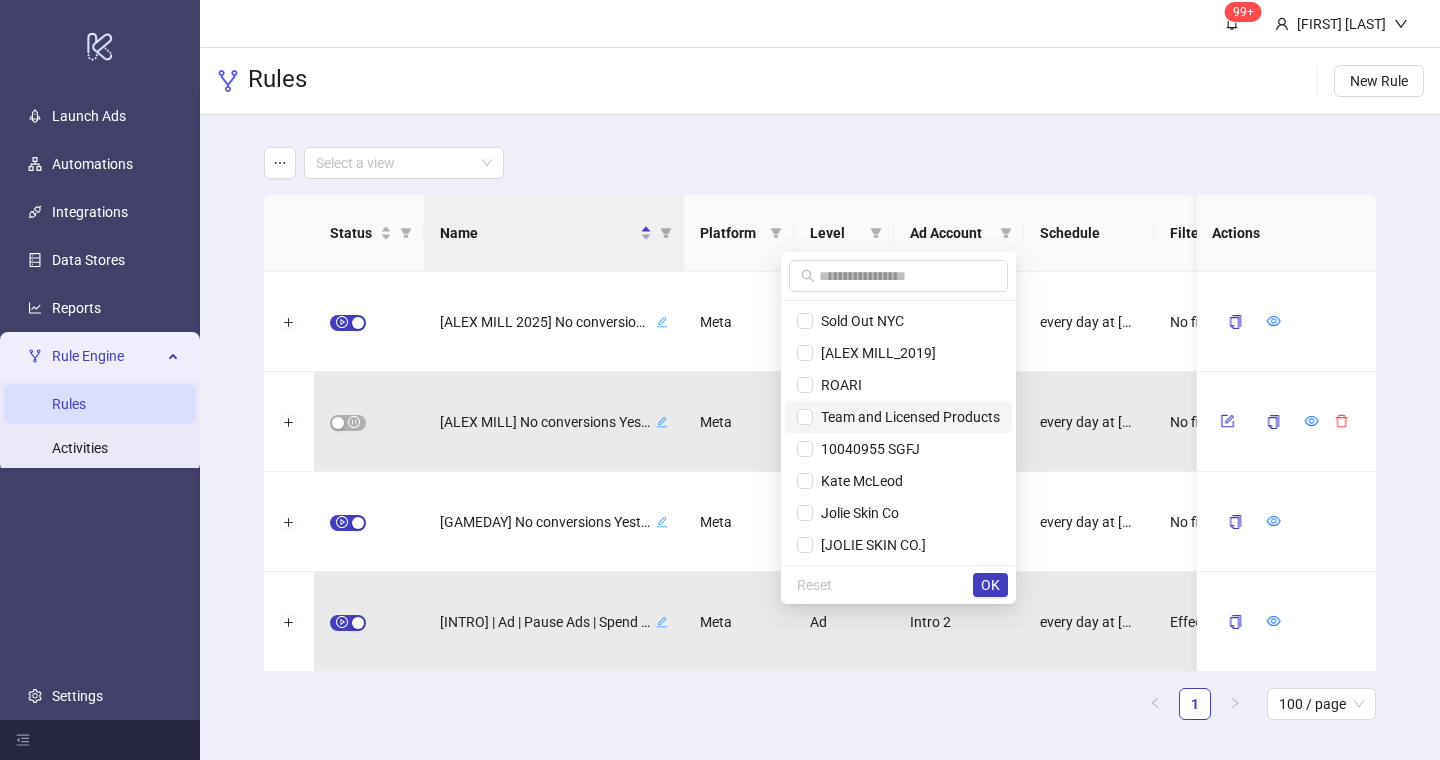click on "Team and Licensed Products" at bounding box center [906, 417] 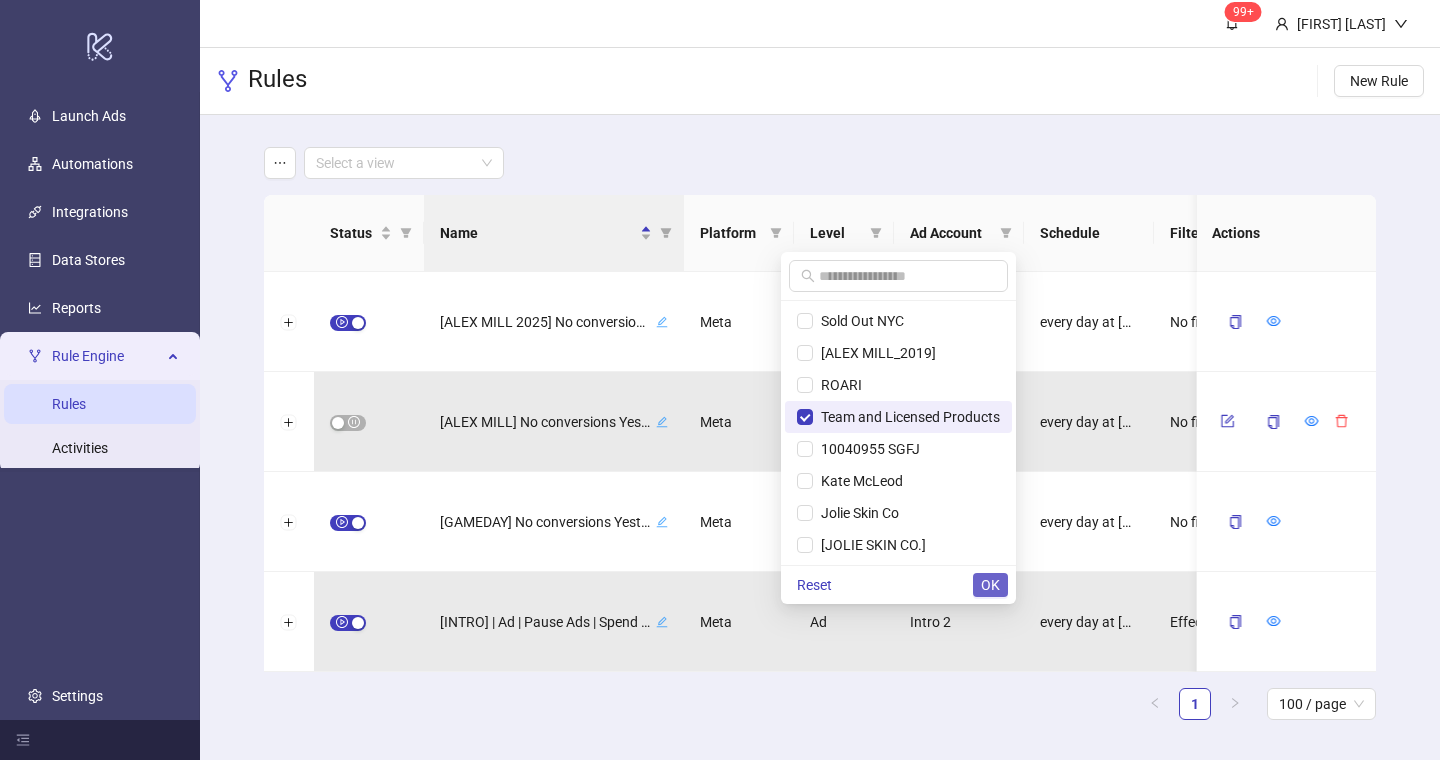 click on "OK" at bounding box center (990, 585) 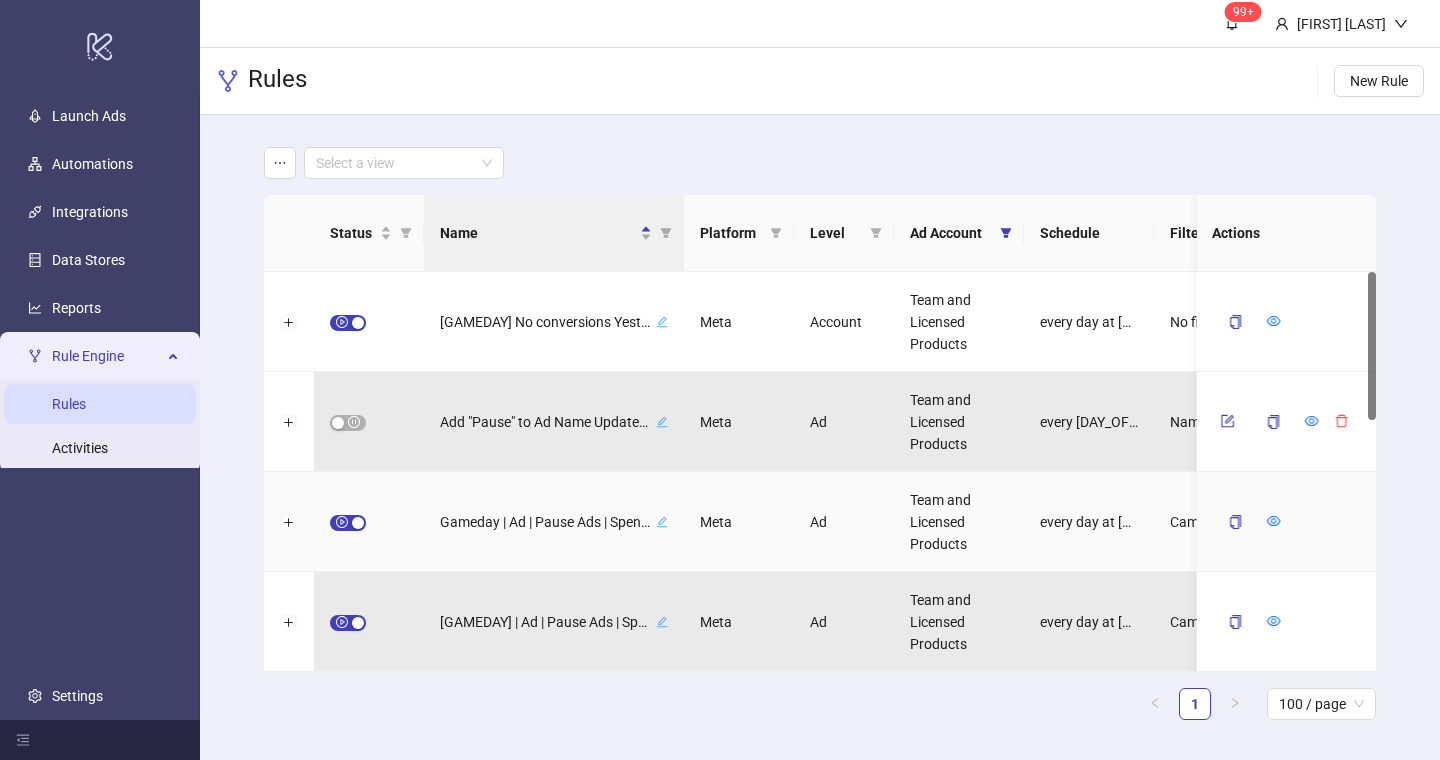 scroll, scrollTop: 6, scrollLeft: 0, axis: vertical 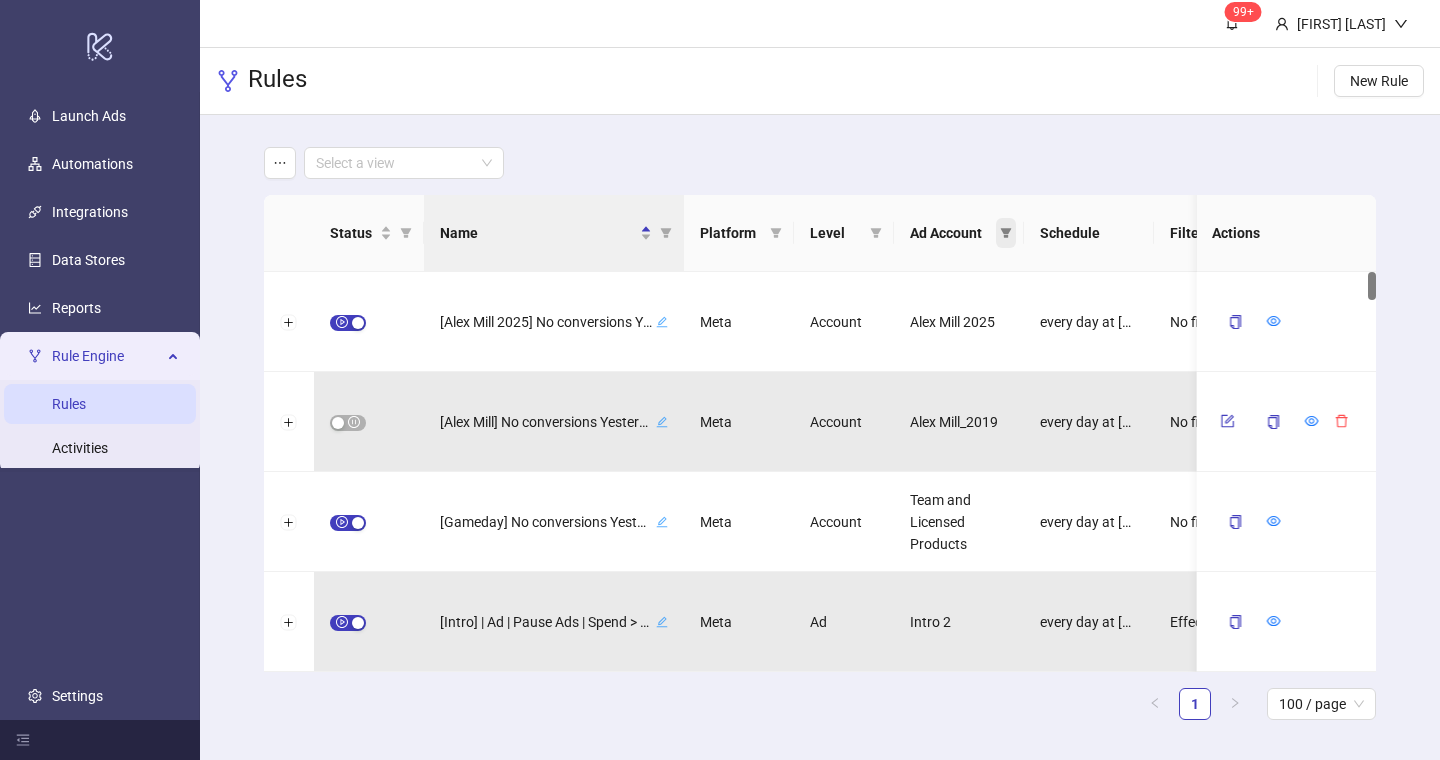 click at bounding box center [406, 233] 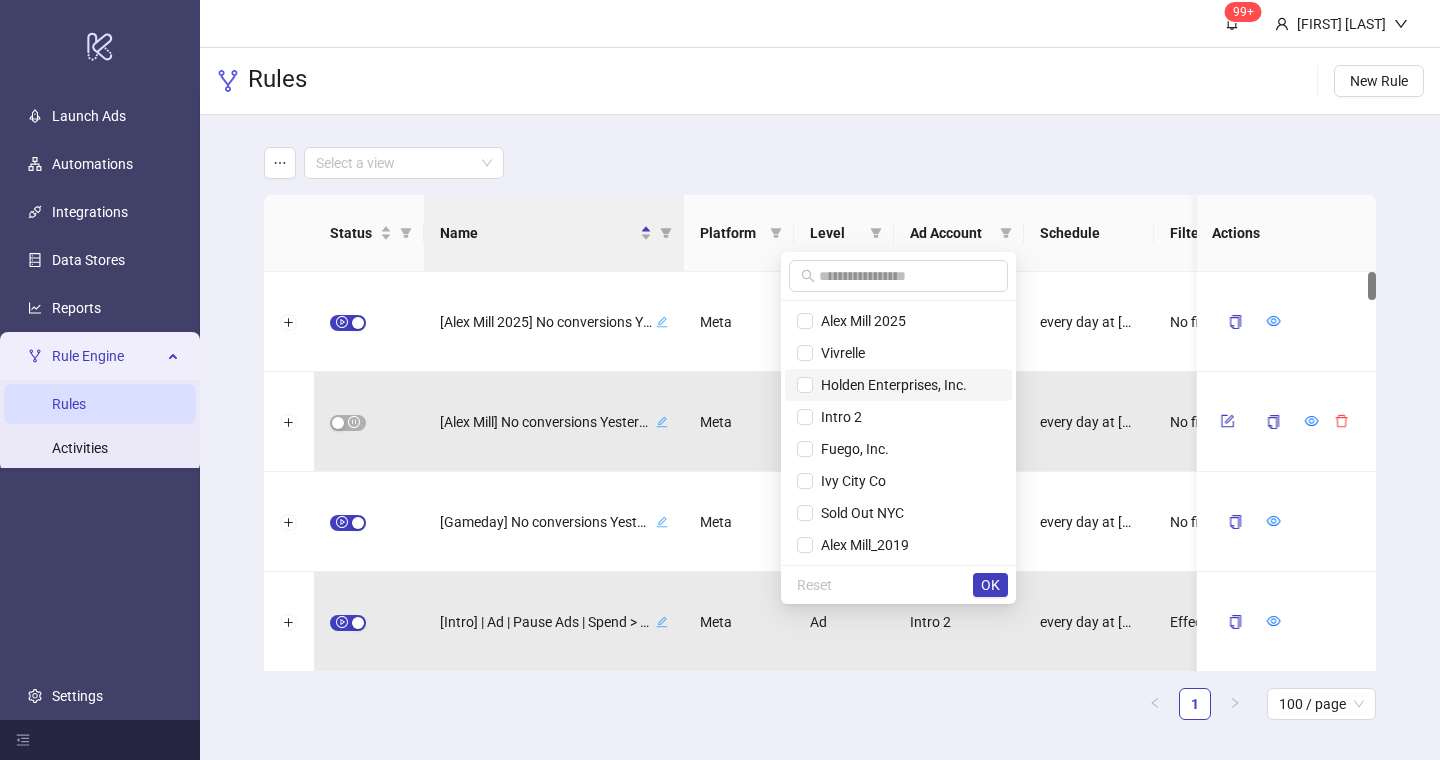 scroll, scrollTop: 192, scrollLeft: 0, axis: vertical 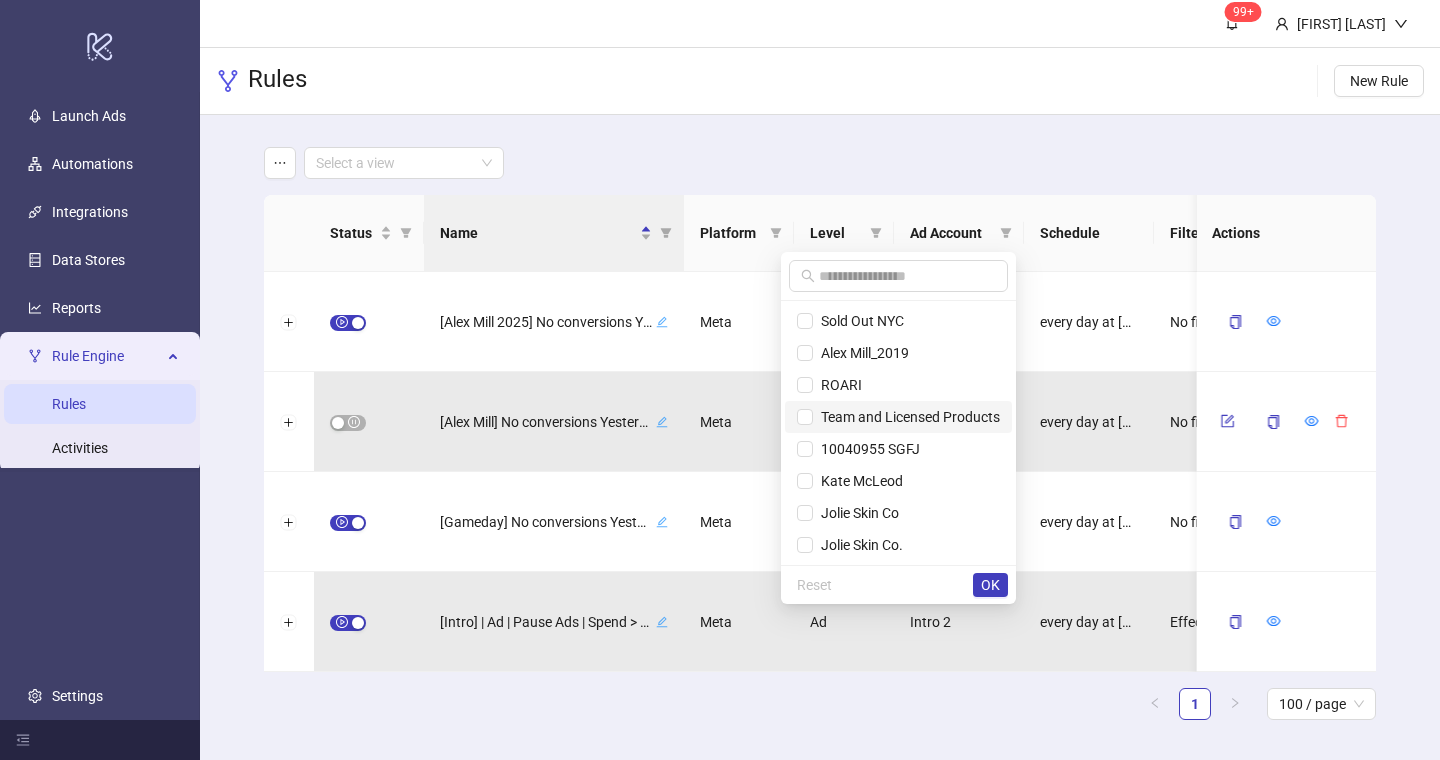 click on "Team and Licensed Products" at bounding box center [906, 417] 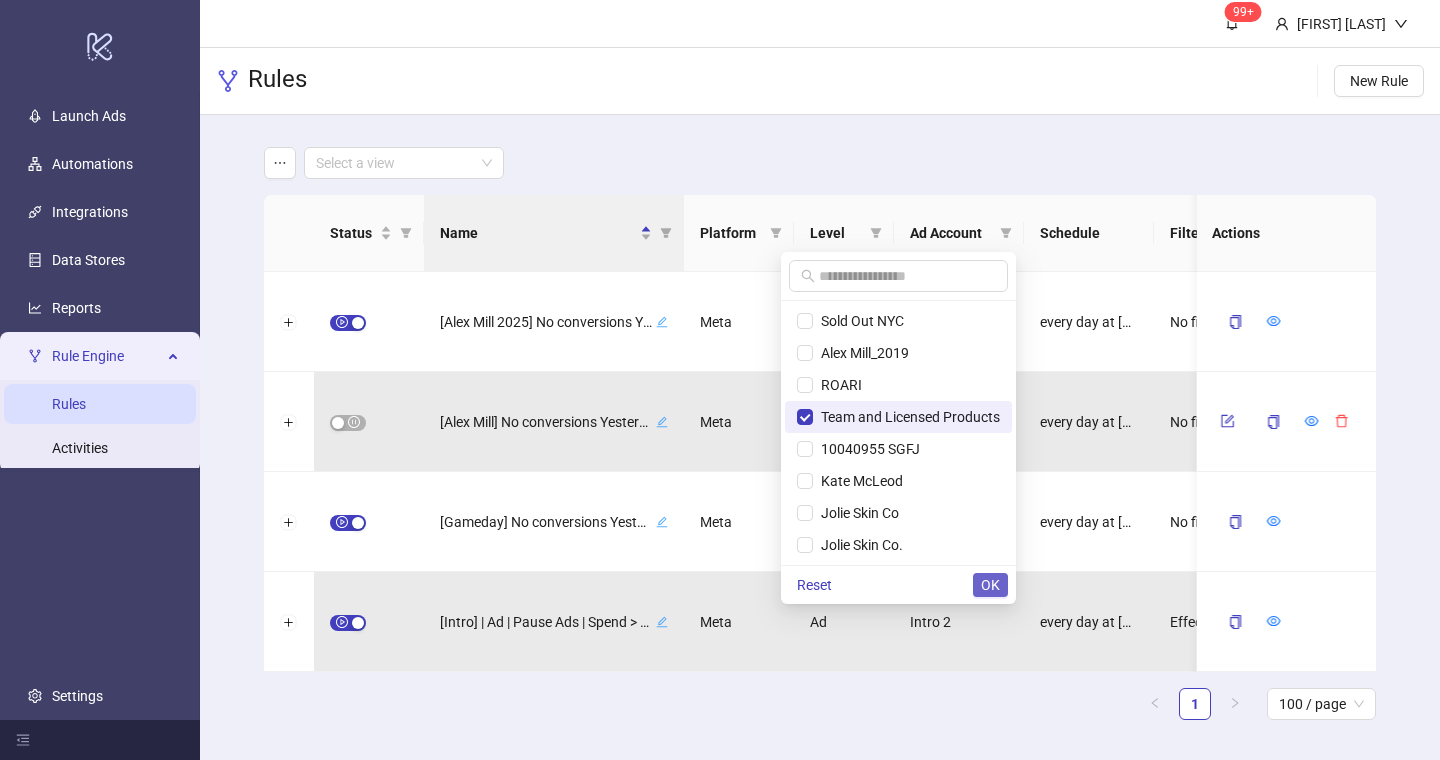 click on "OK" at bounding box center (990, 585) 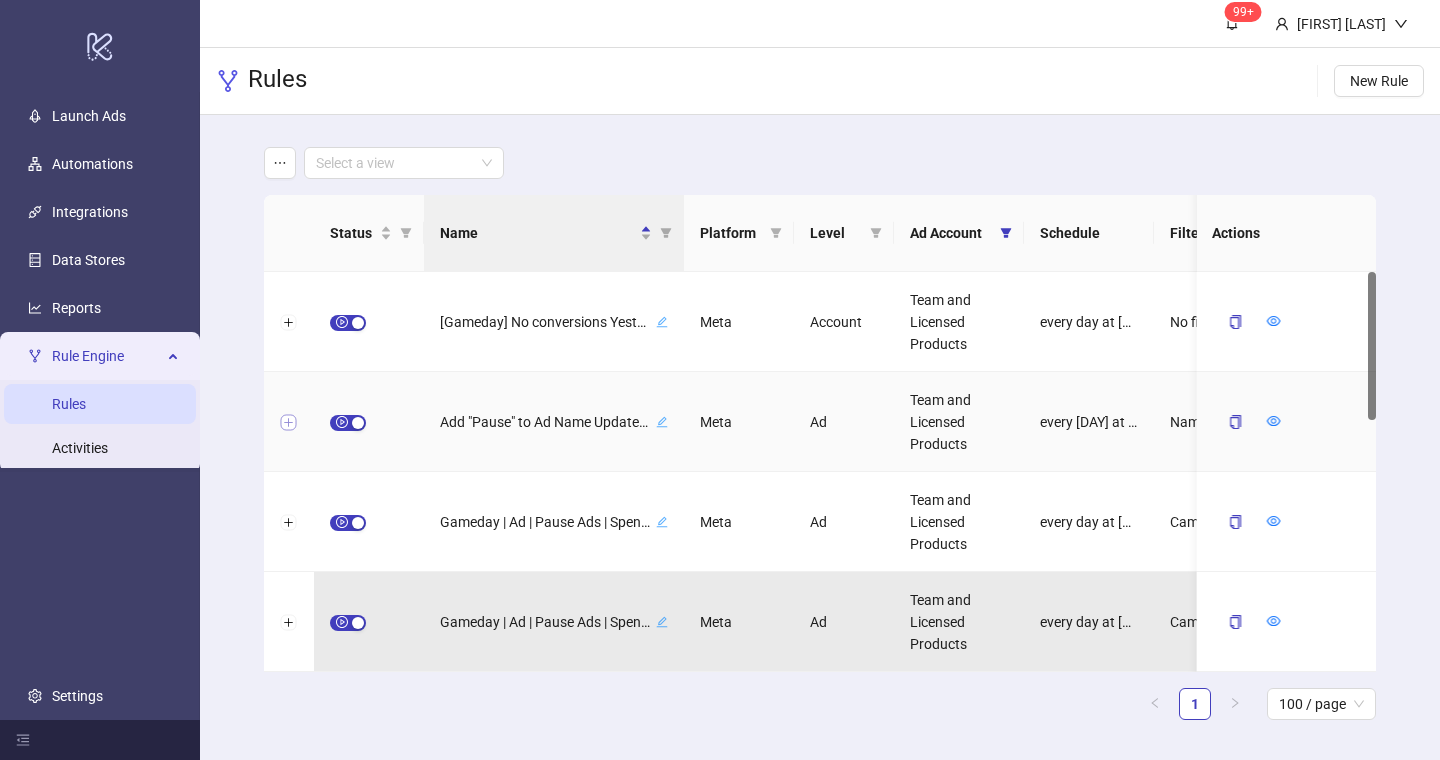 click at bounding box center [289, 423] 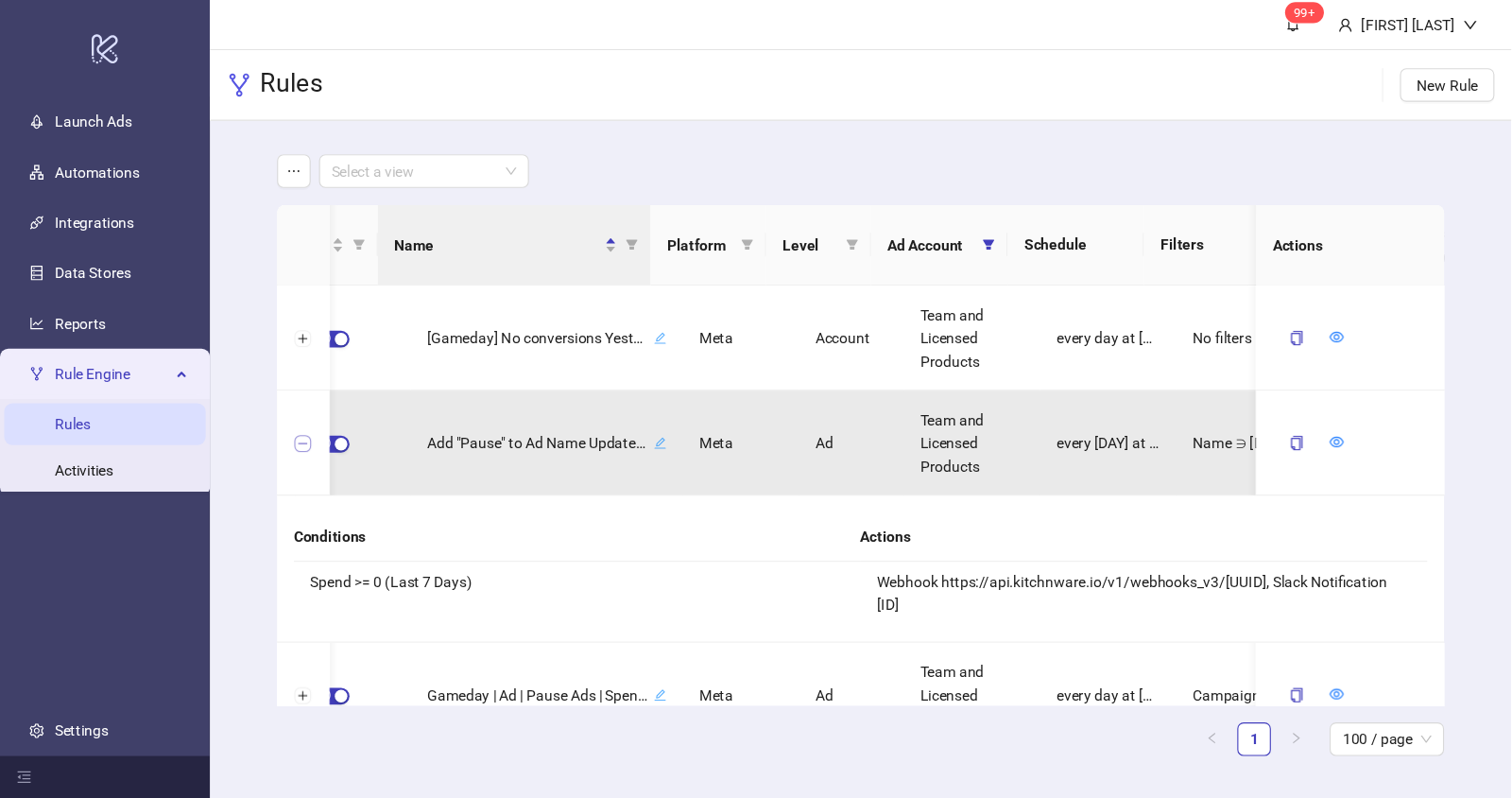 scroll, scrollTop: 0, scrollLeft: 0, axis: both 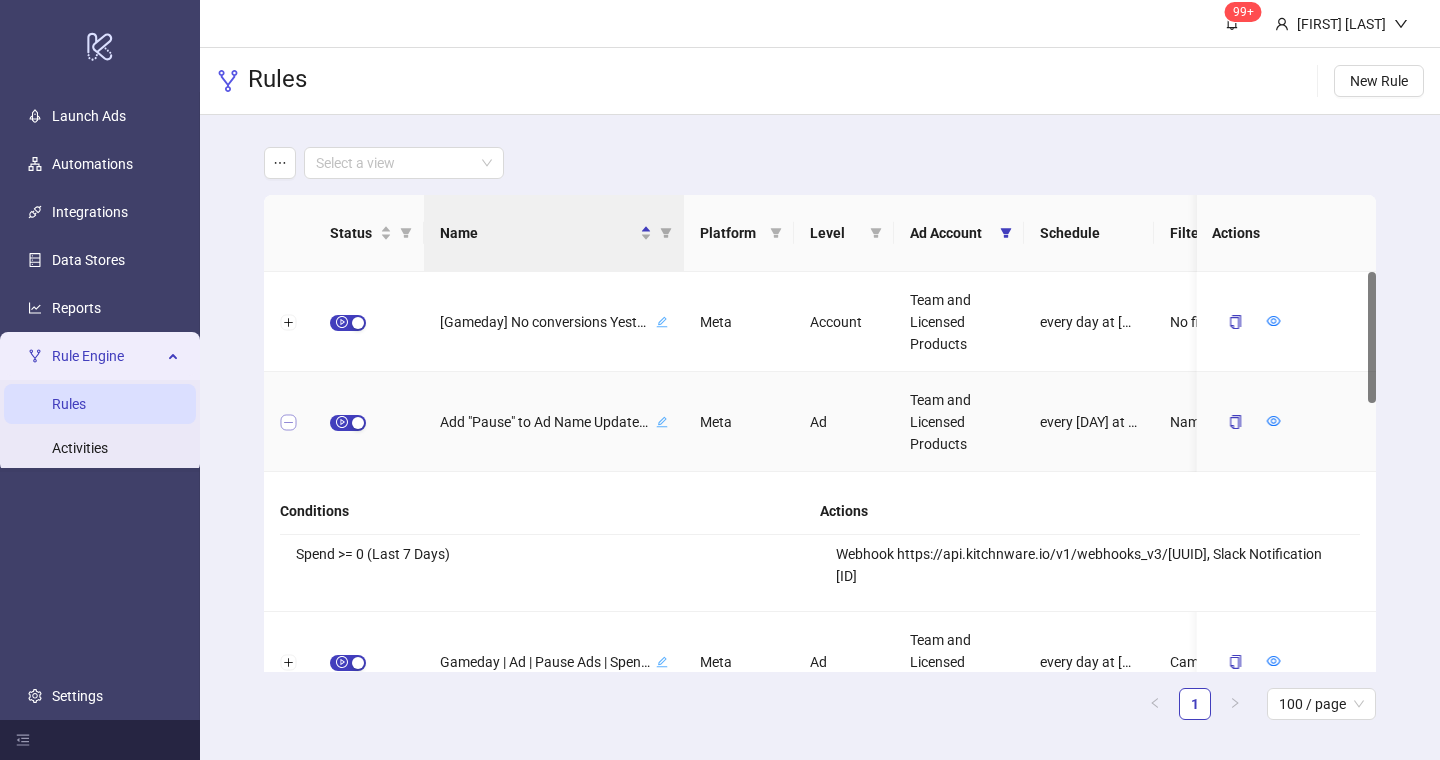 click at bounding box center (289, 423) 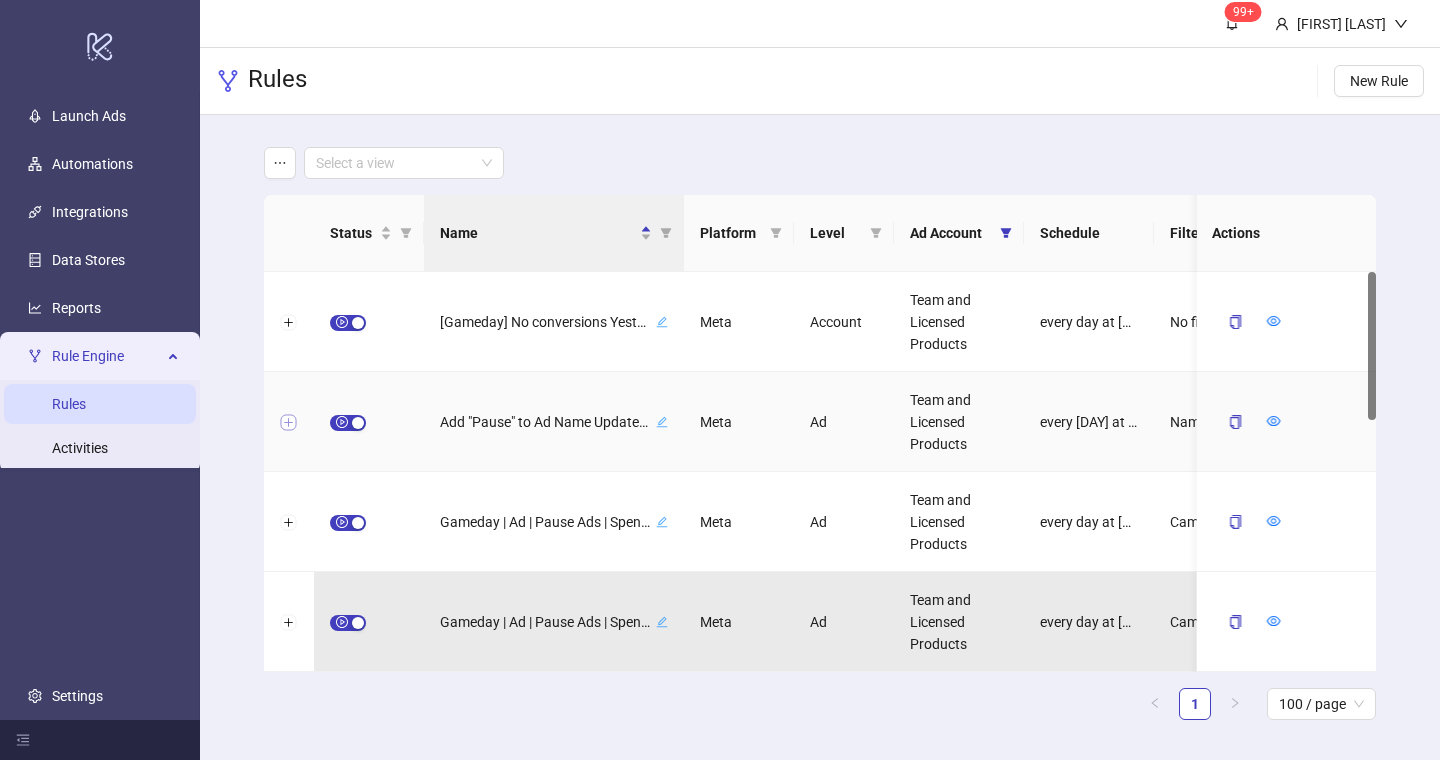 type 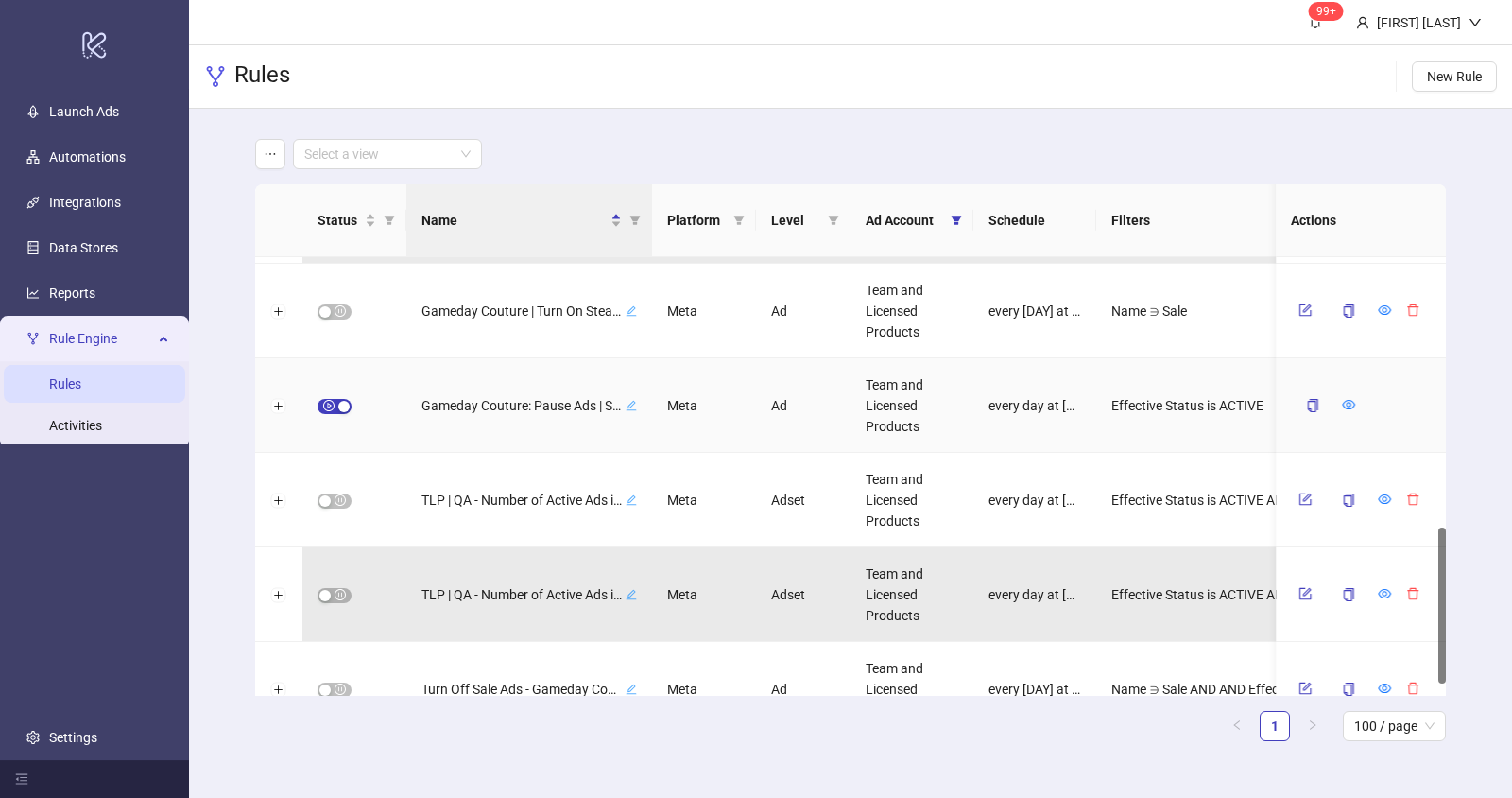 scroll, scrollTop: 789, scrollLeft: 0, axis: vertical 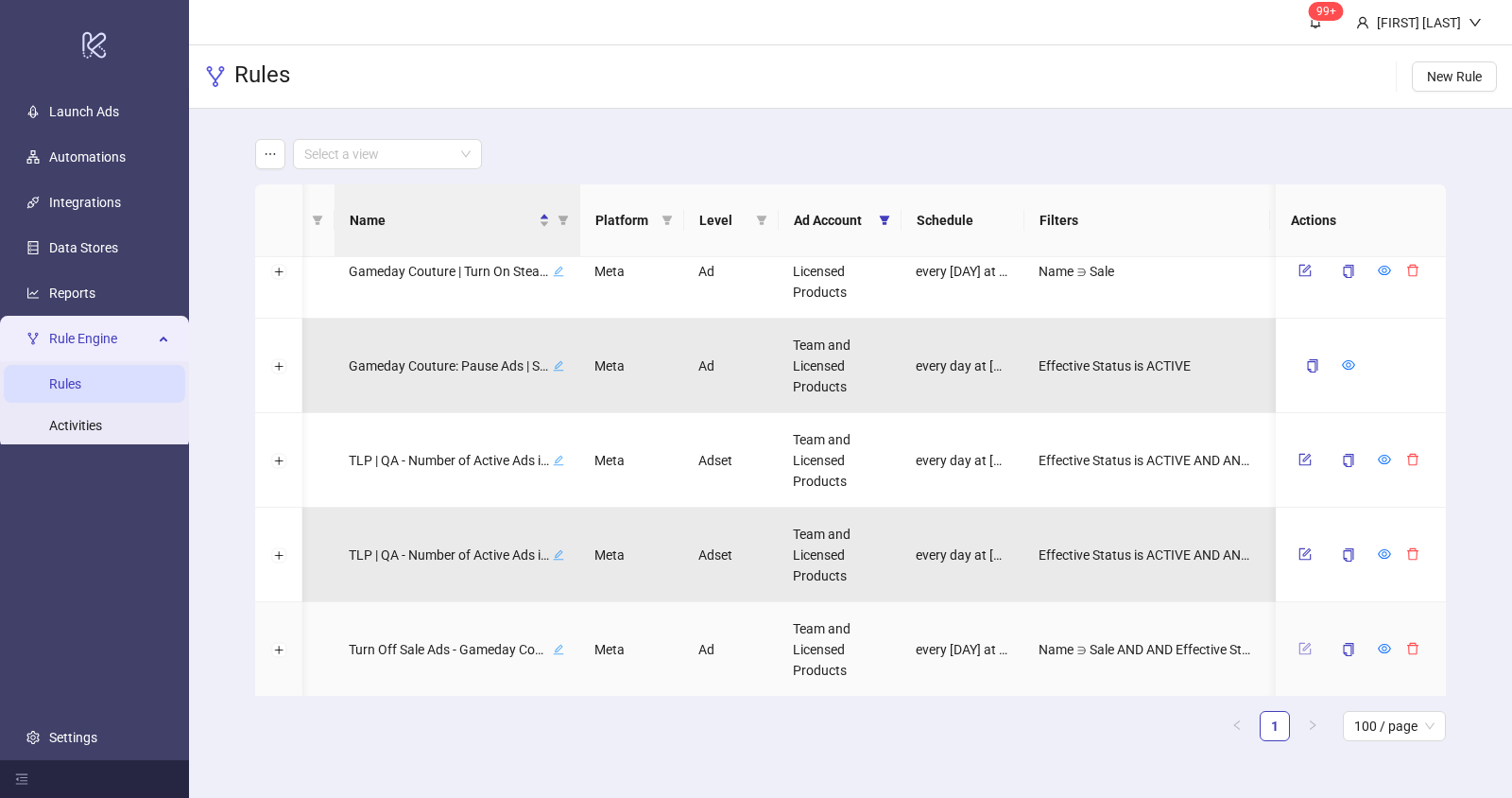 click at bounding box center [1305, 649] 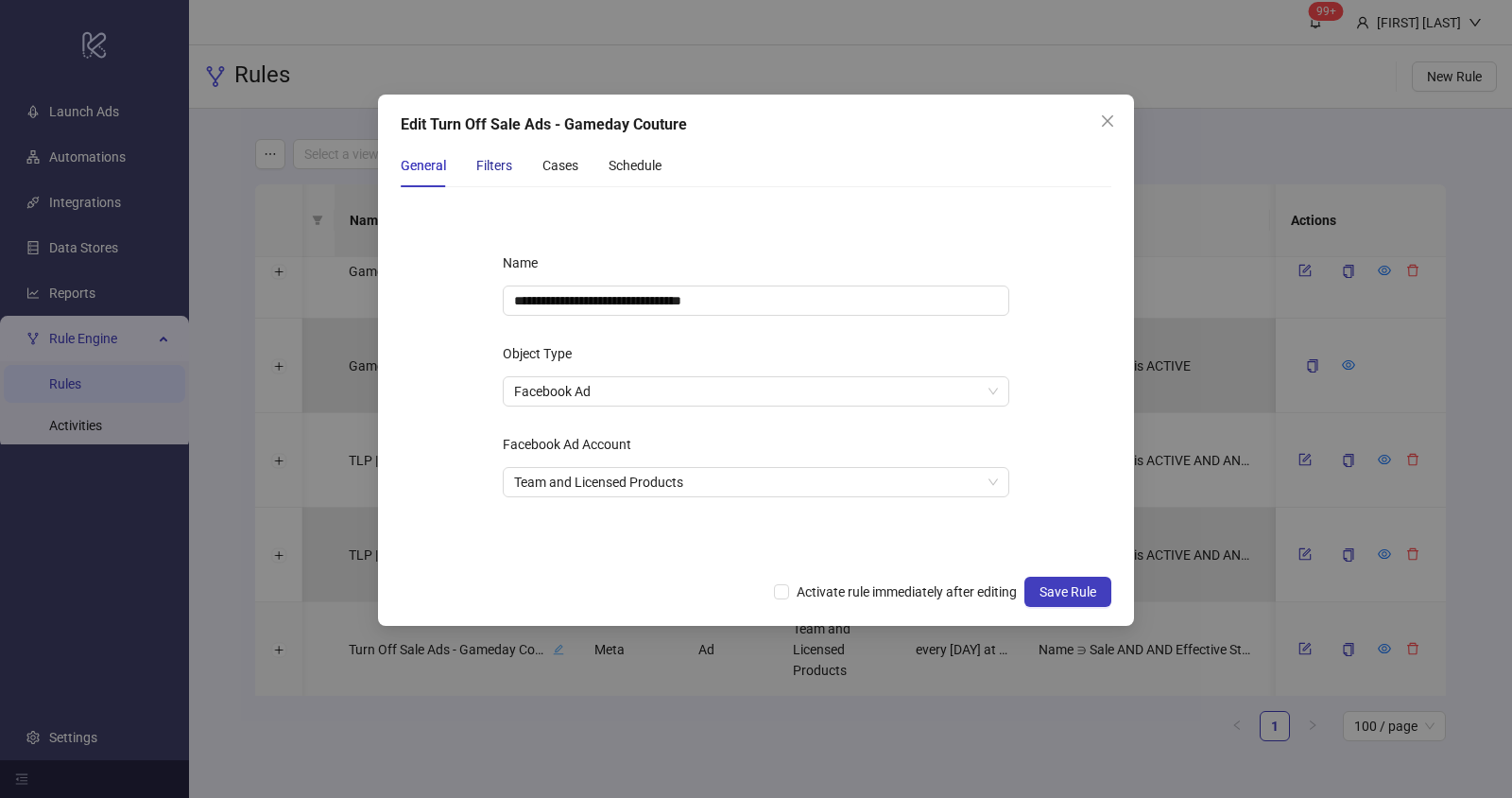 click on "Filters" at bounding box center (494, 165) 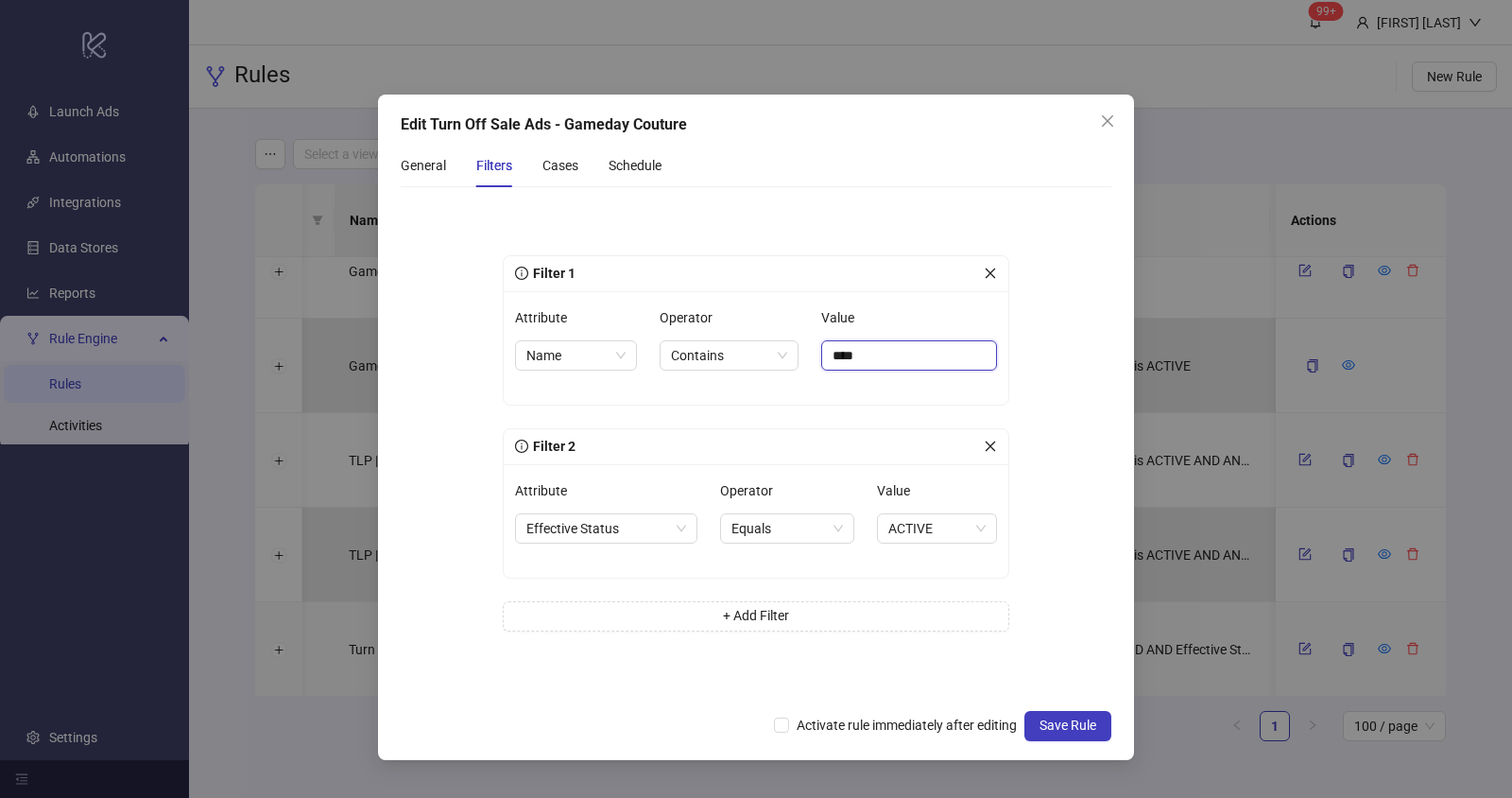 click on "****" at bounding box center (909, 356) 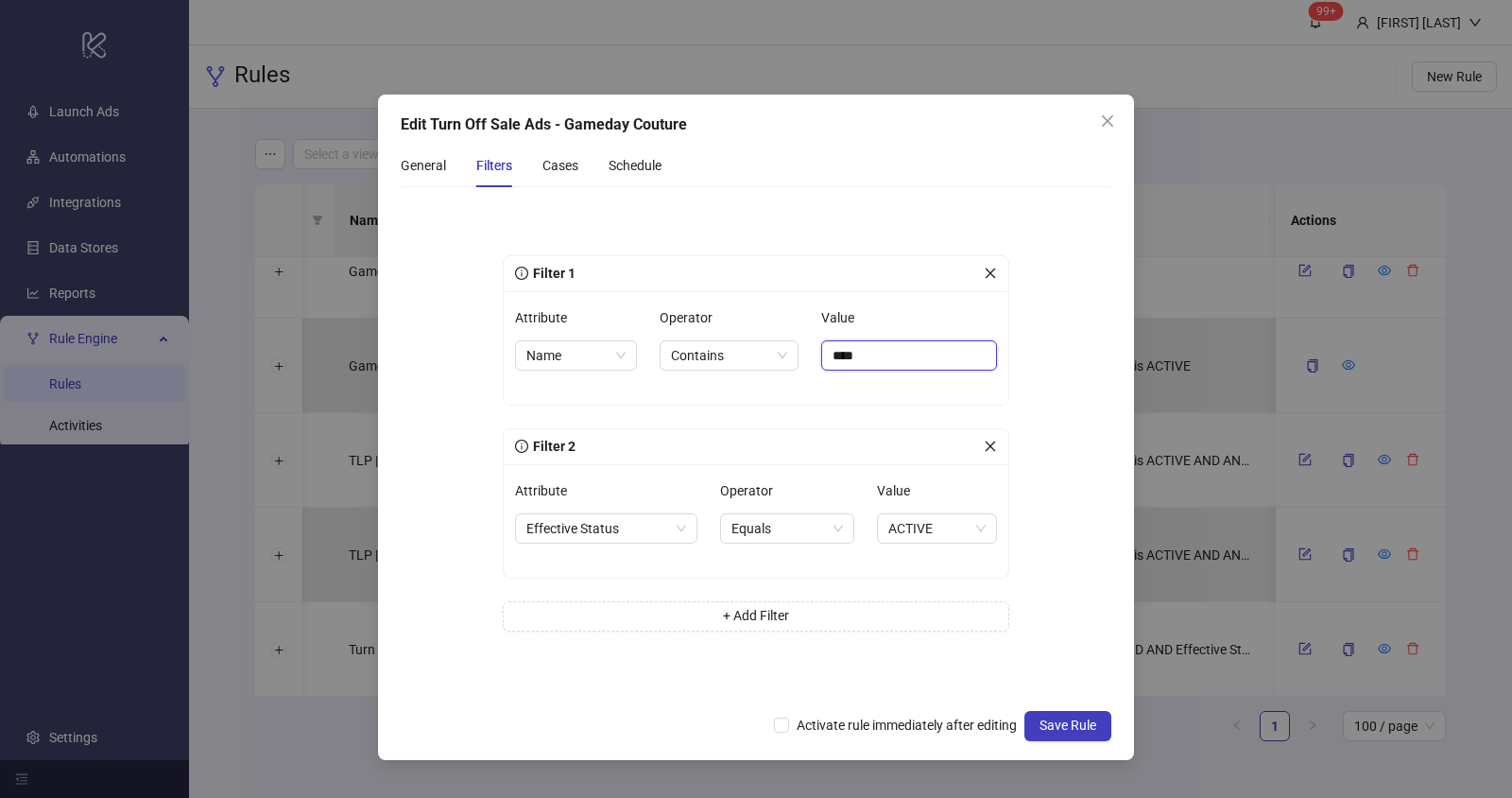 type on "********" 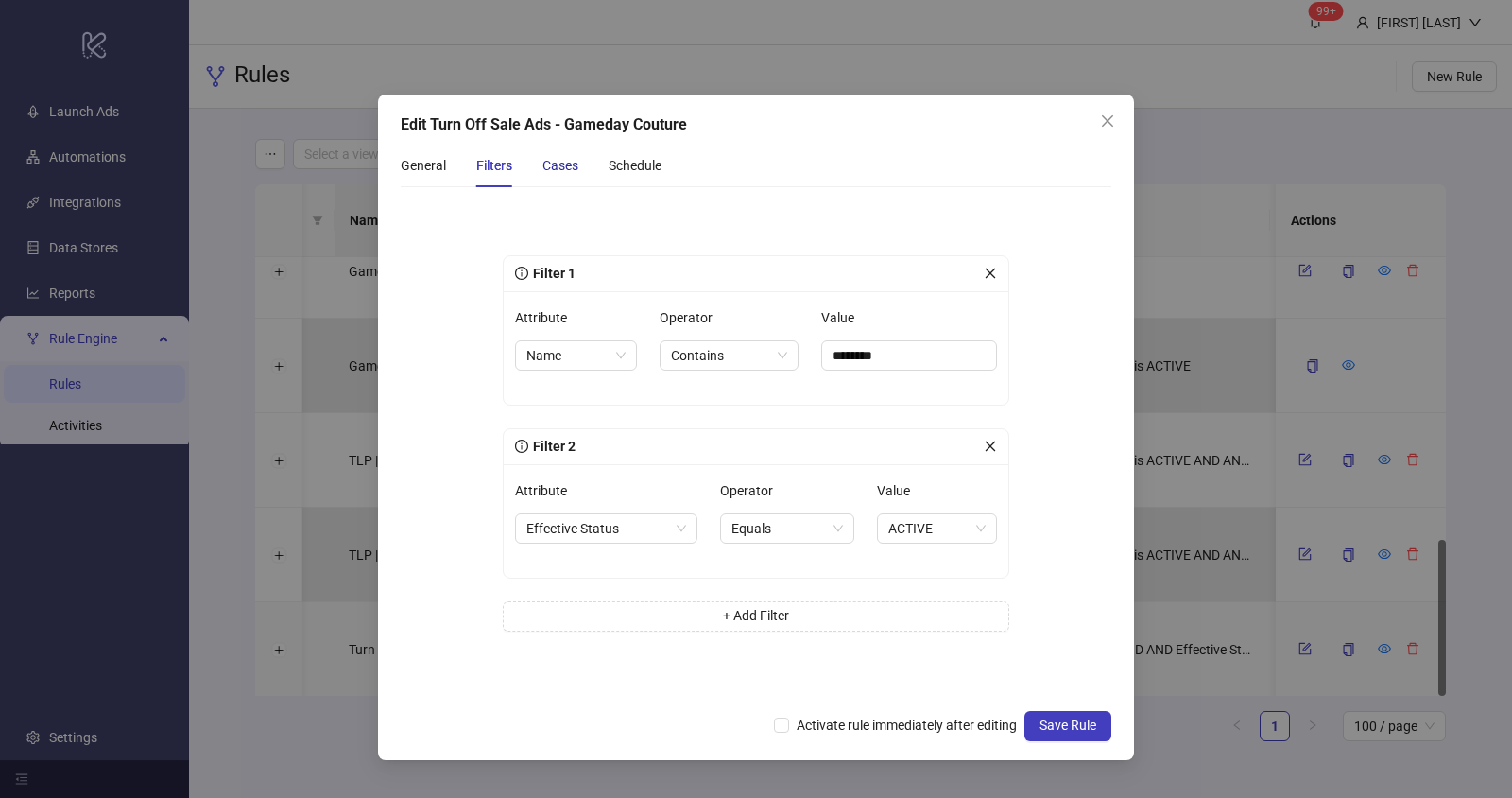 click on "Cases" at bounding box center [560, 165] 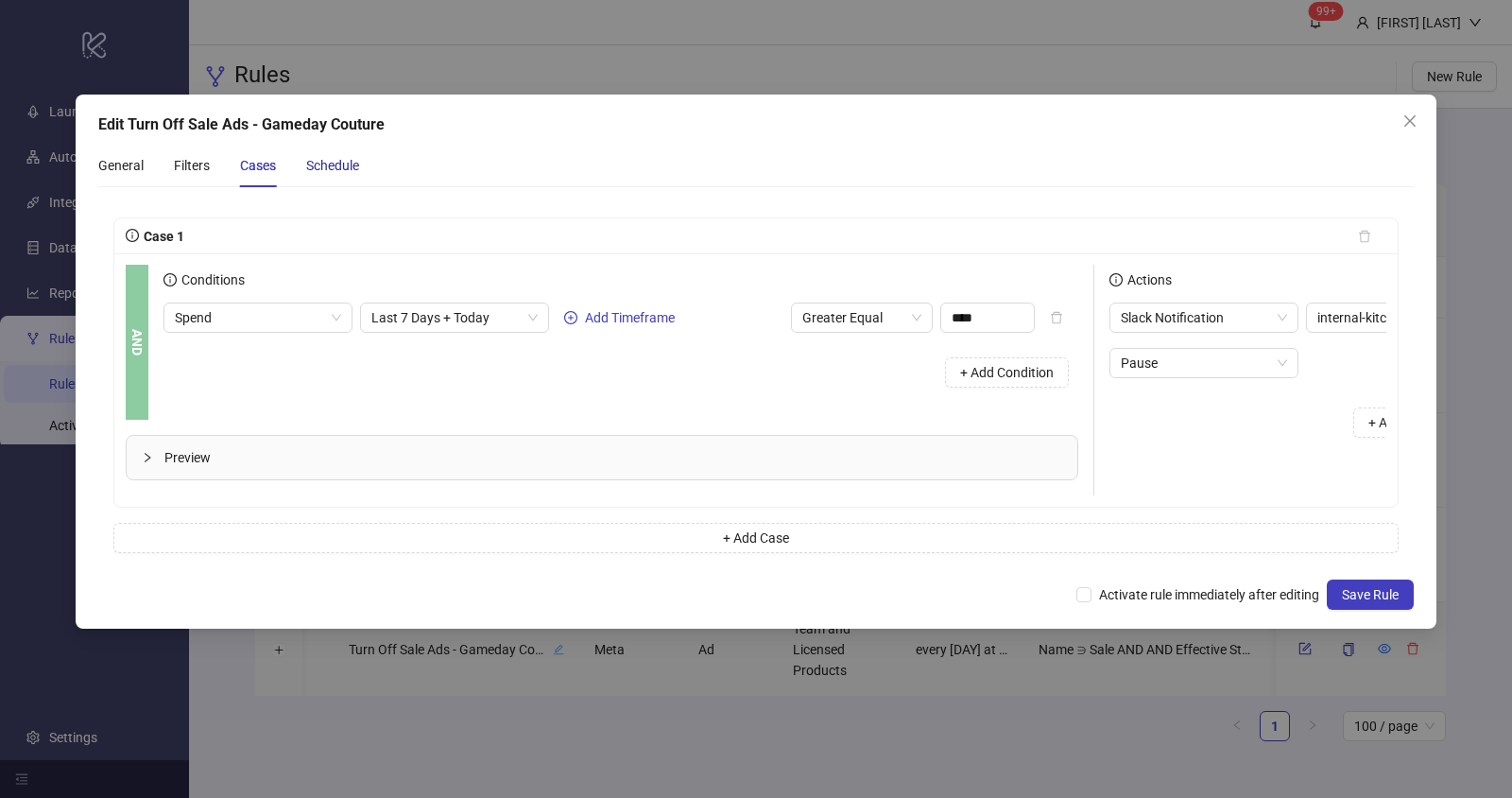 click on "Schedule" at bounding box center (333, 165) 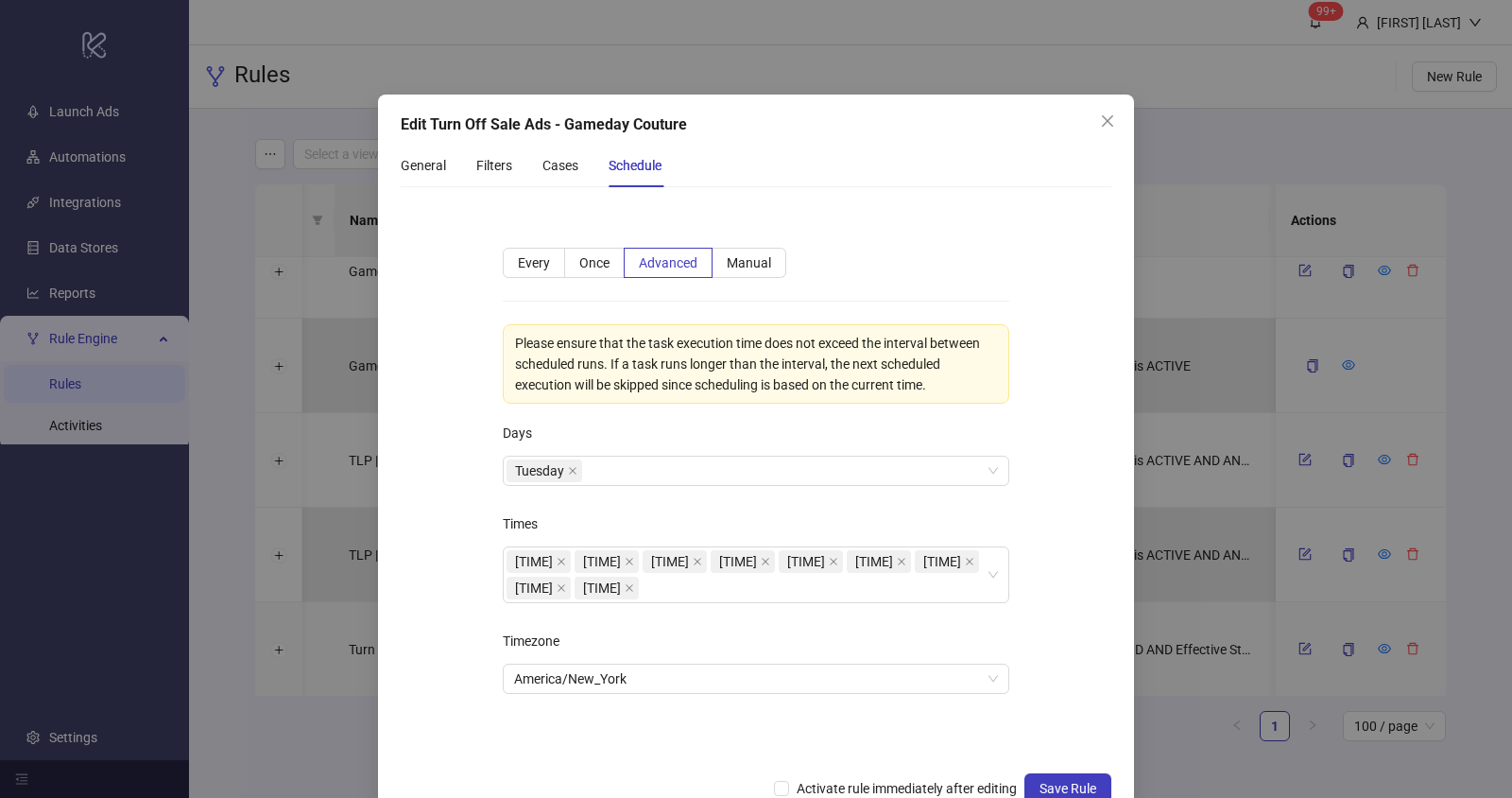 scroll, scrollTop: 44, scrollLeft: 0, axis: vertical 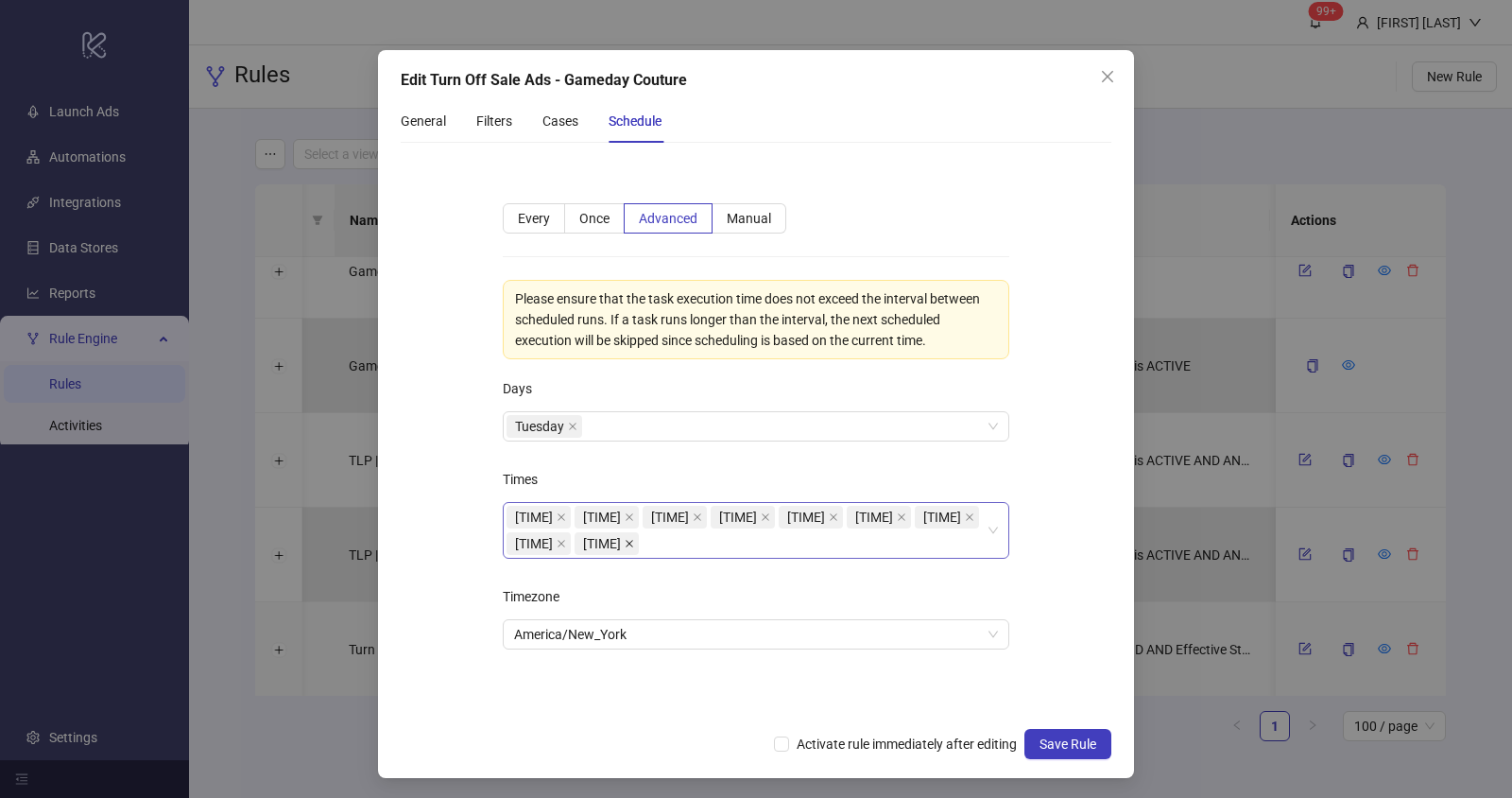click at bounding box center (573, 426) 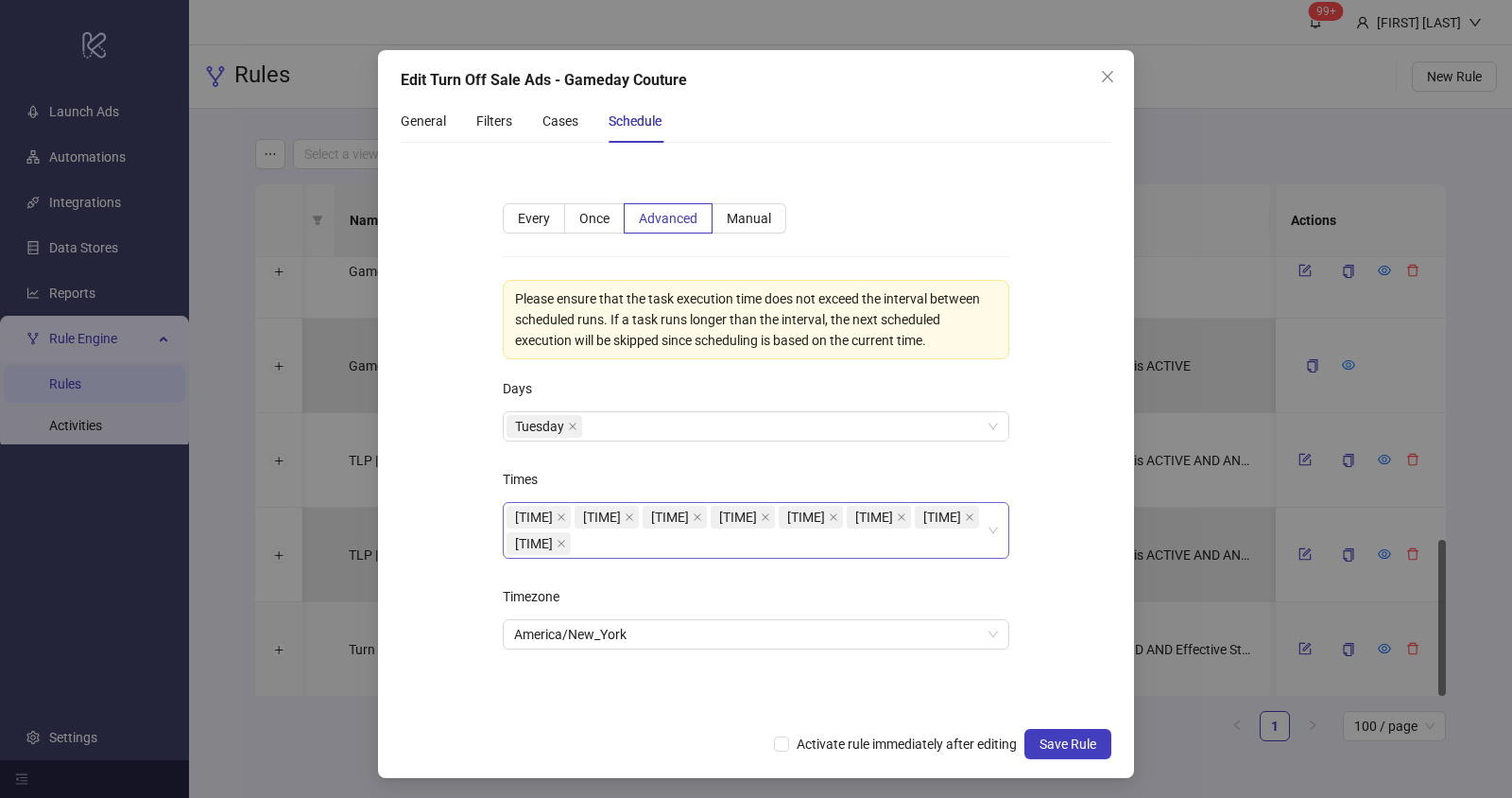 click on "12:30 AM 1:30 AM 2:30 AM 3:30 AM 5:30 AM 6:30 AM 7:30 AM 8:30 AM" at bounding box center [746, 426] 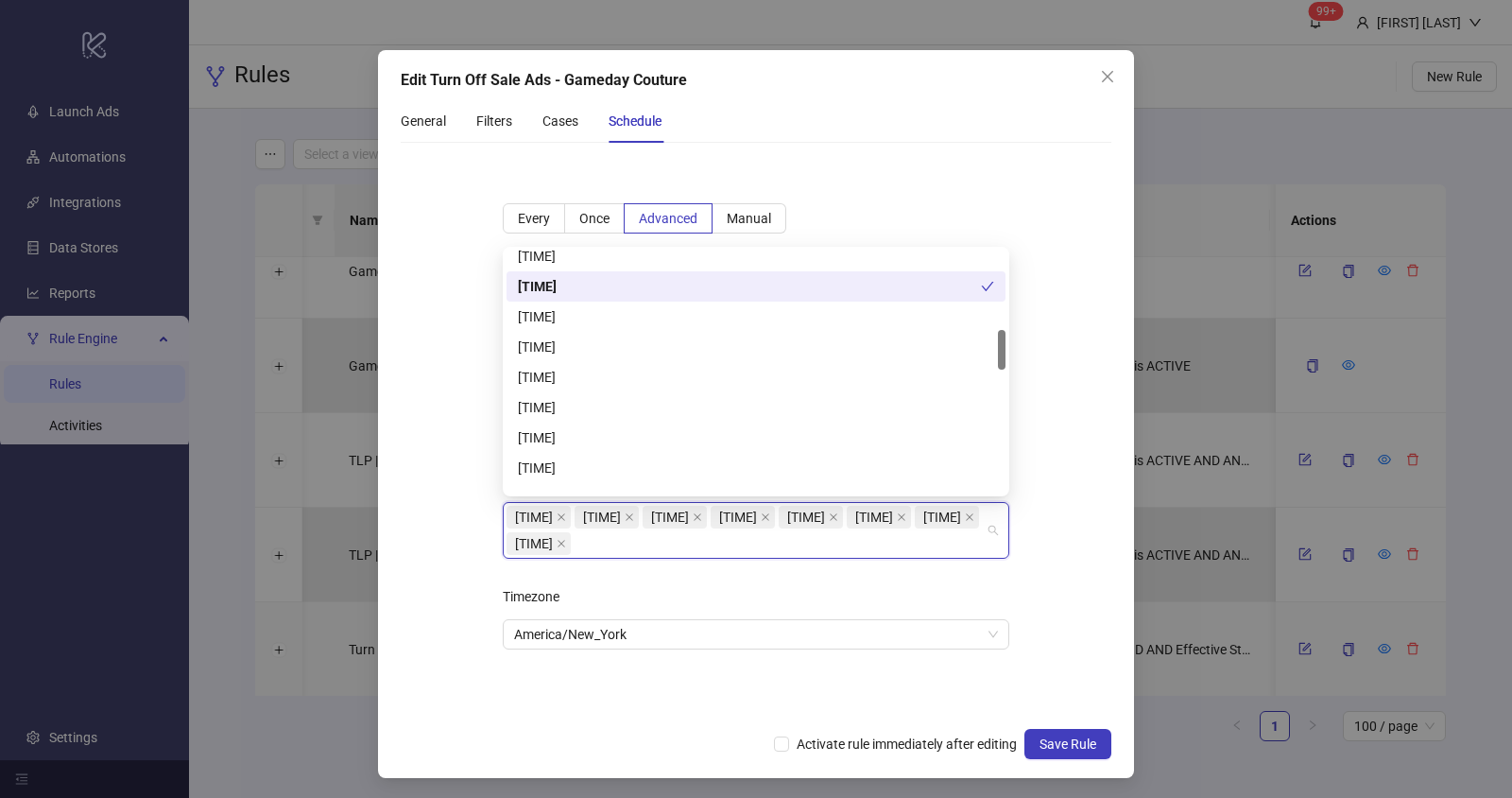 scroll, scrollTop: 471, scrollLeft: 0, axis: vertical 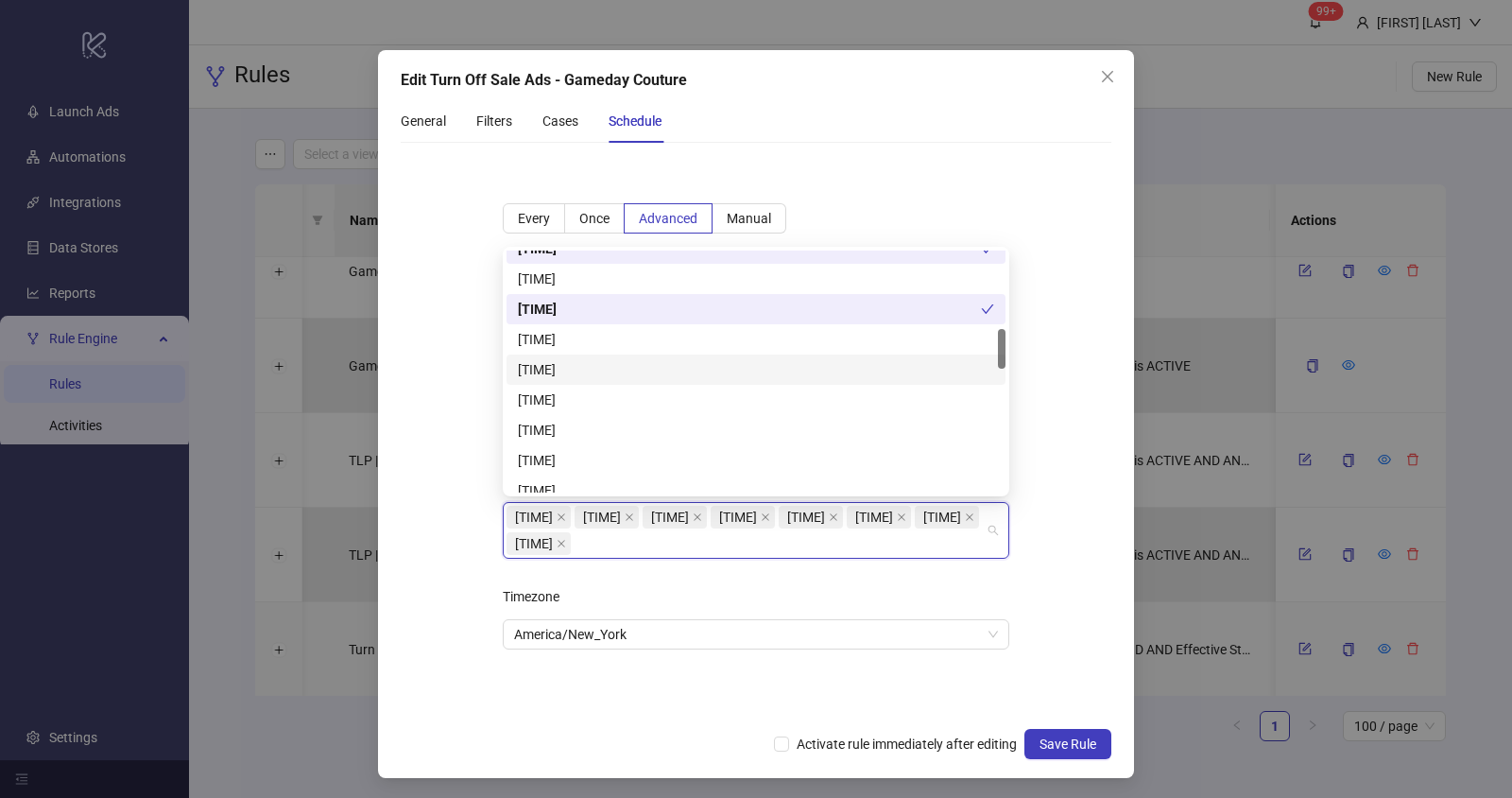 click on "9:30 AM" at bounding box center (756, 370) 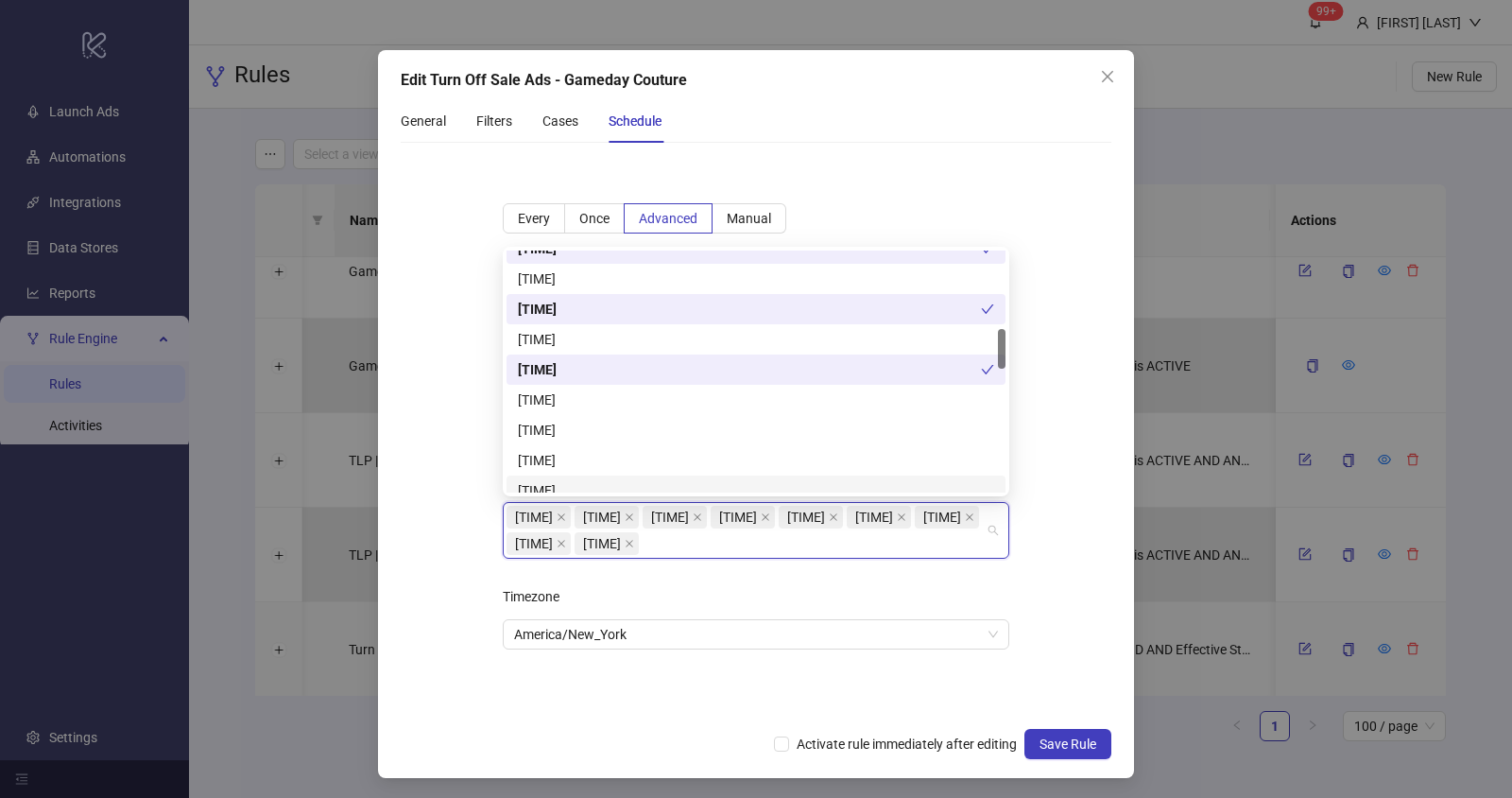 click on "**********" at bounding box center (756, 438) 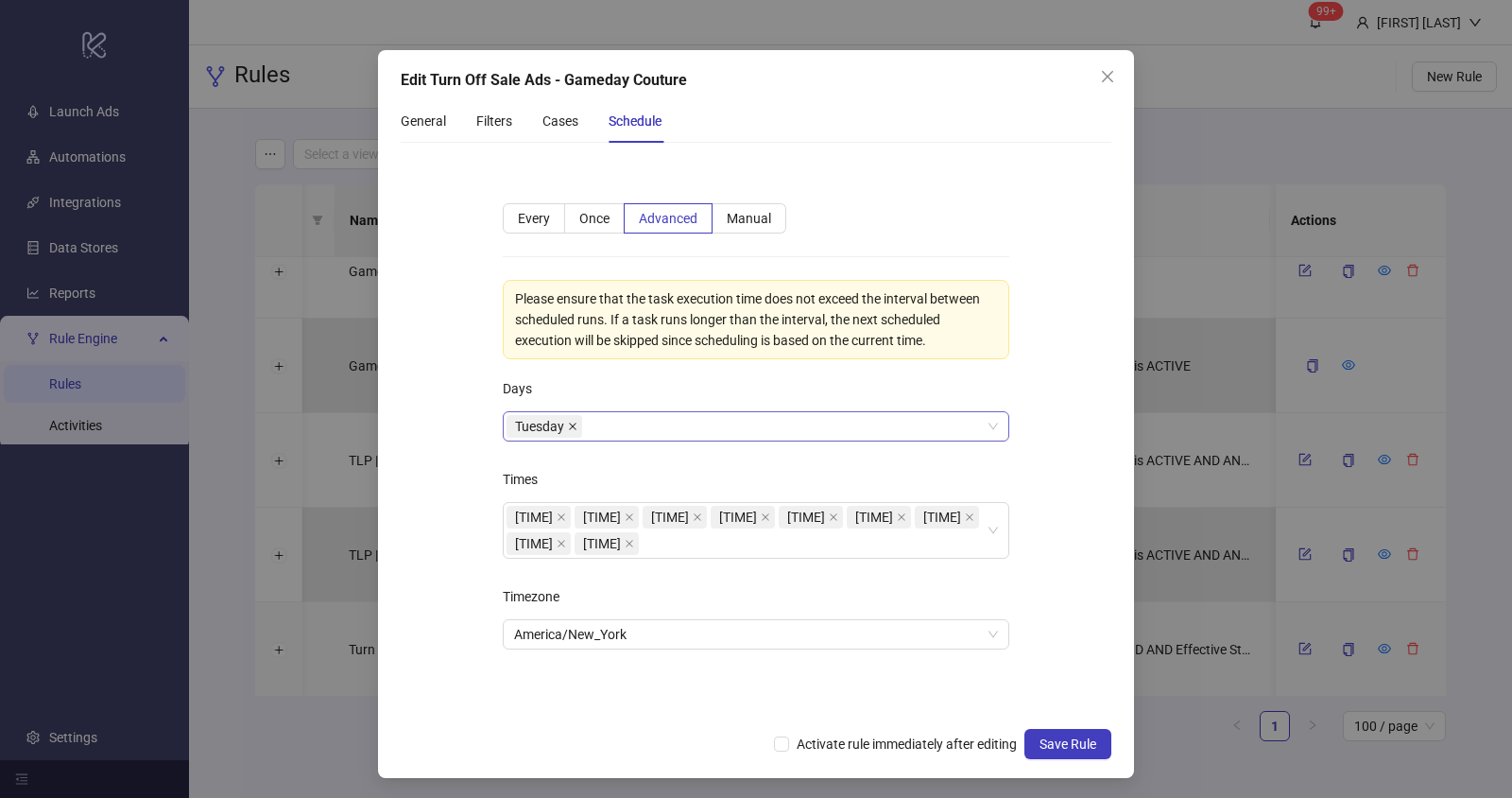 click at bounding box center (573, 426) 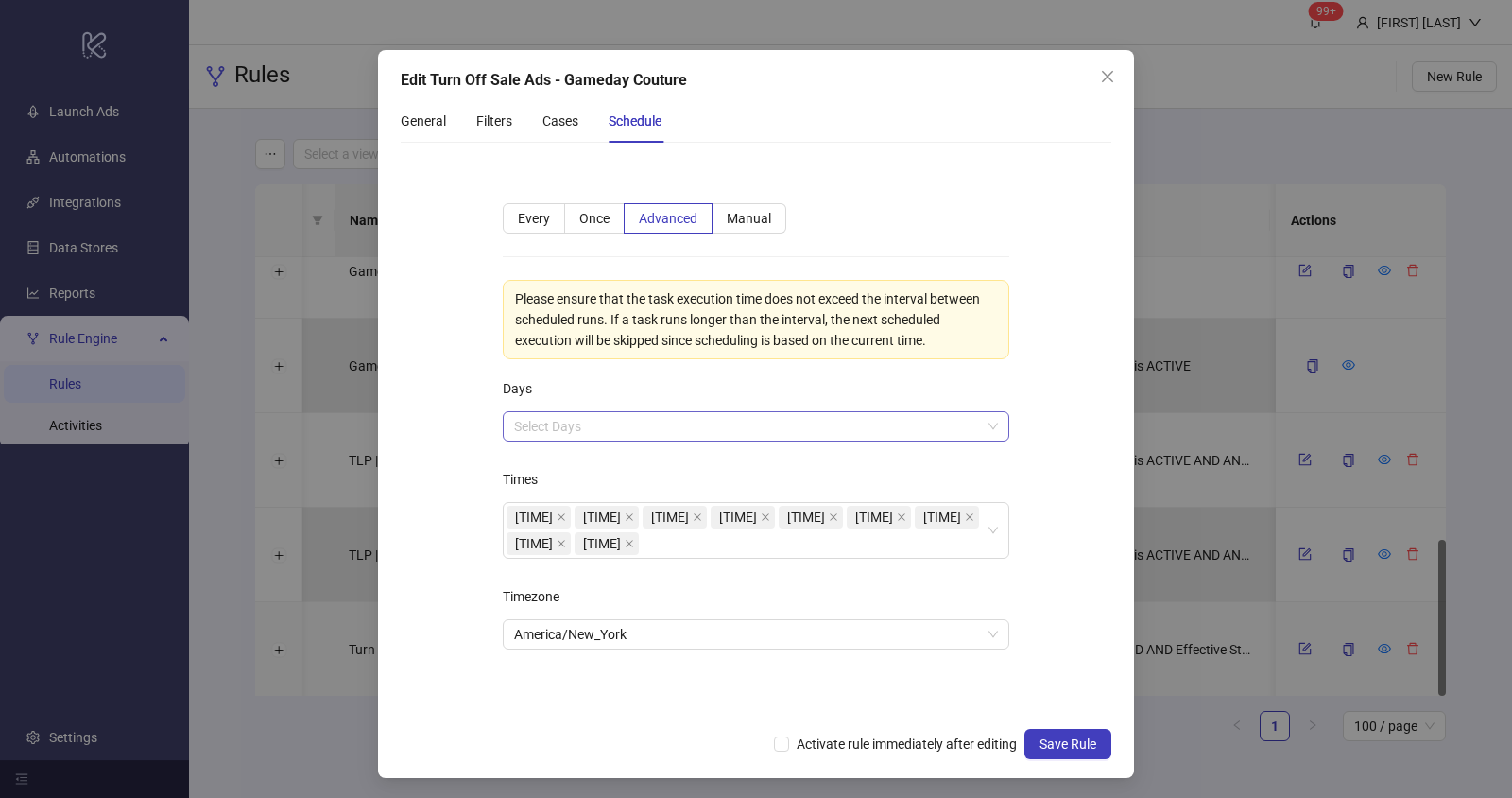 click at bounding box center [746, 426] 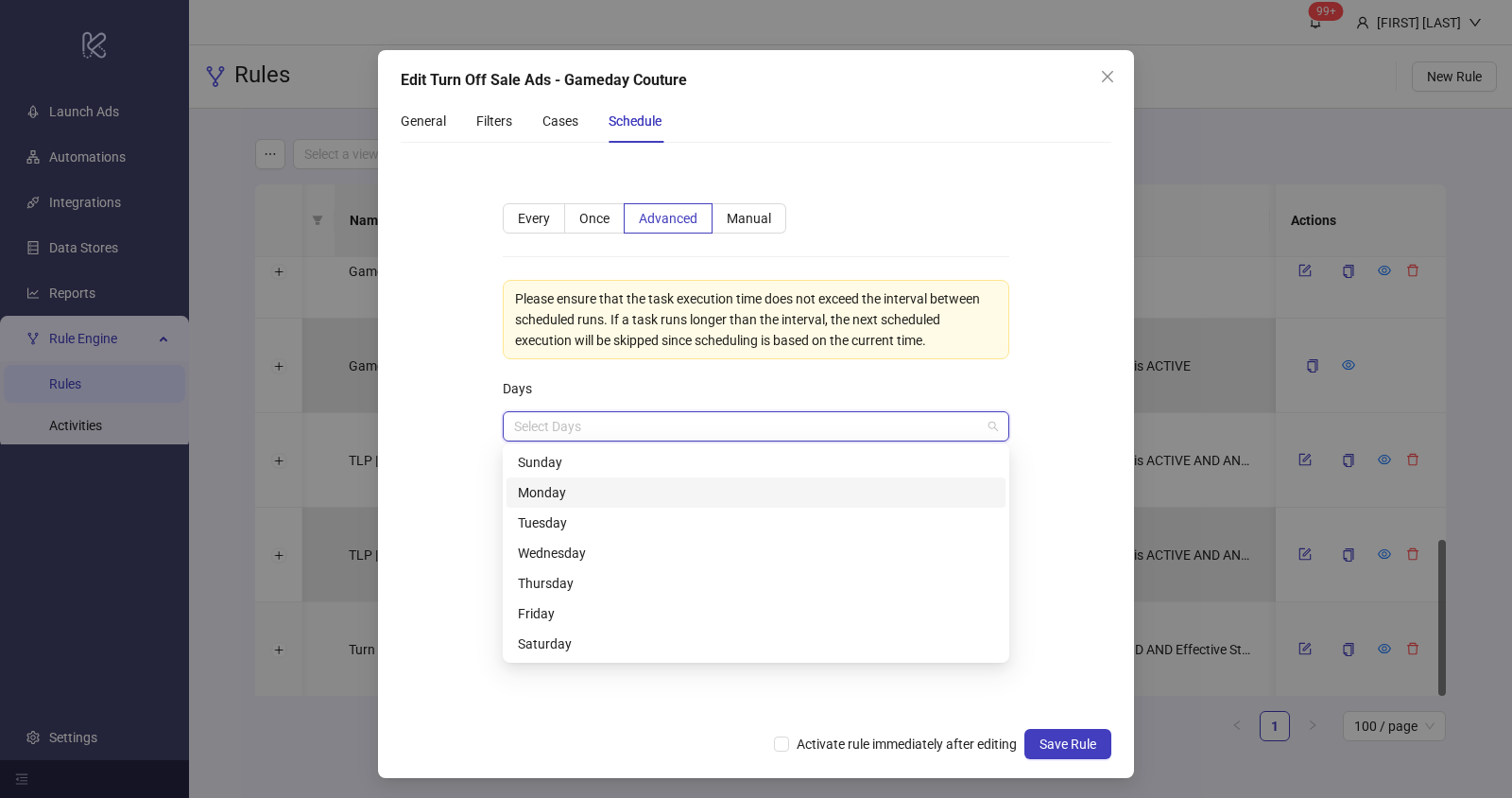 click on "Monday" at bounding box center (756, 493) 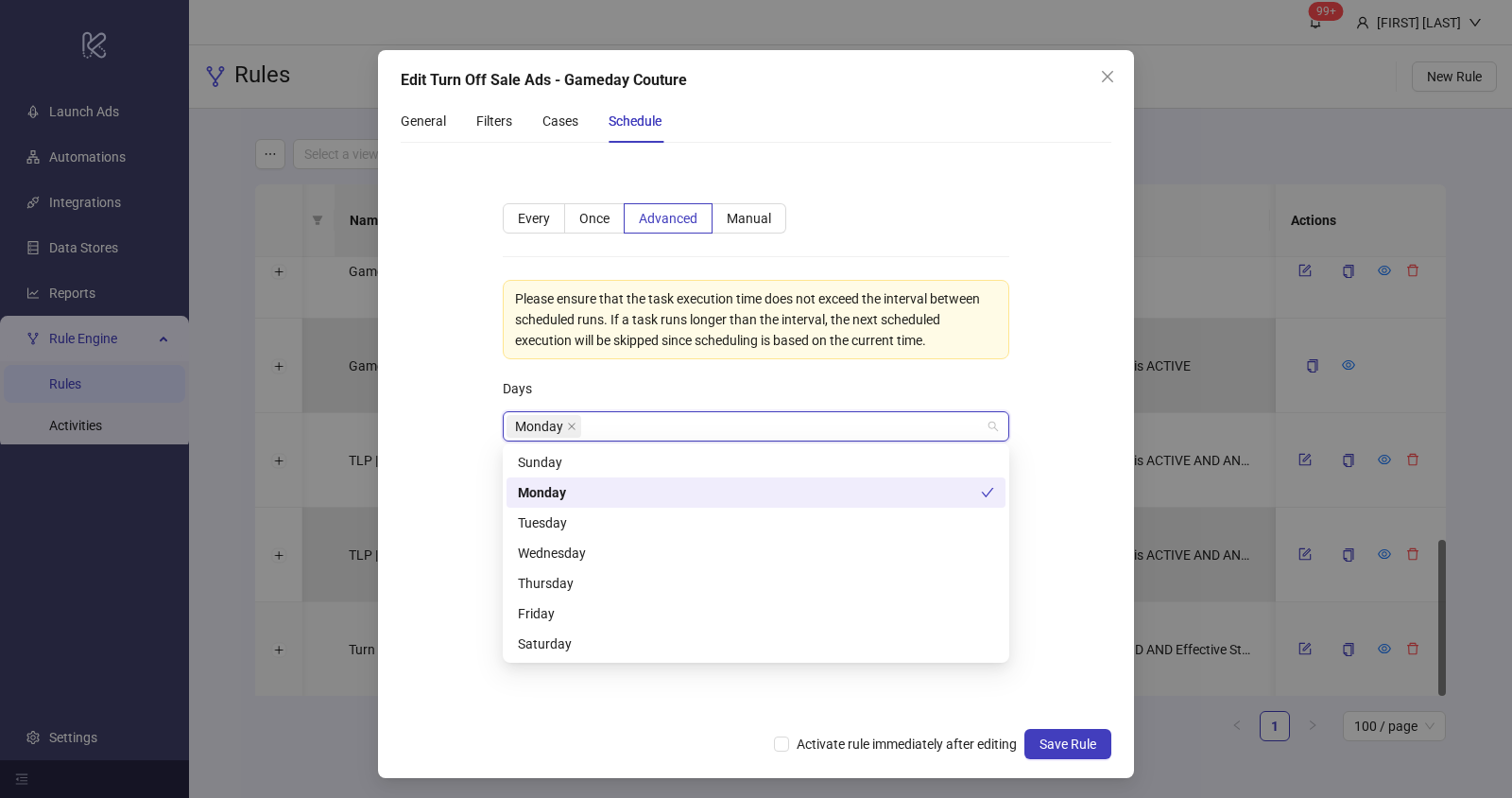 click on "**********" at bounding box center (756, 438) 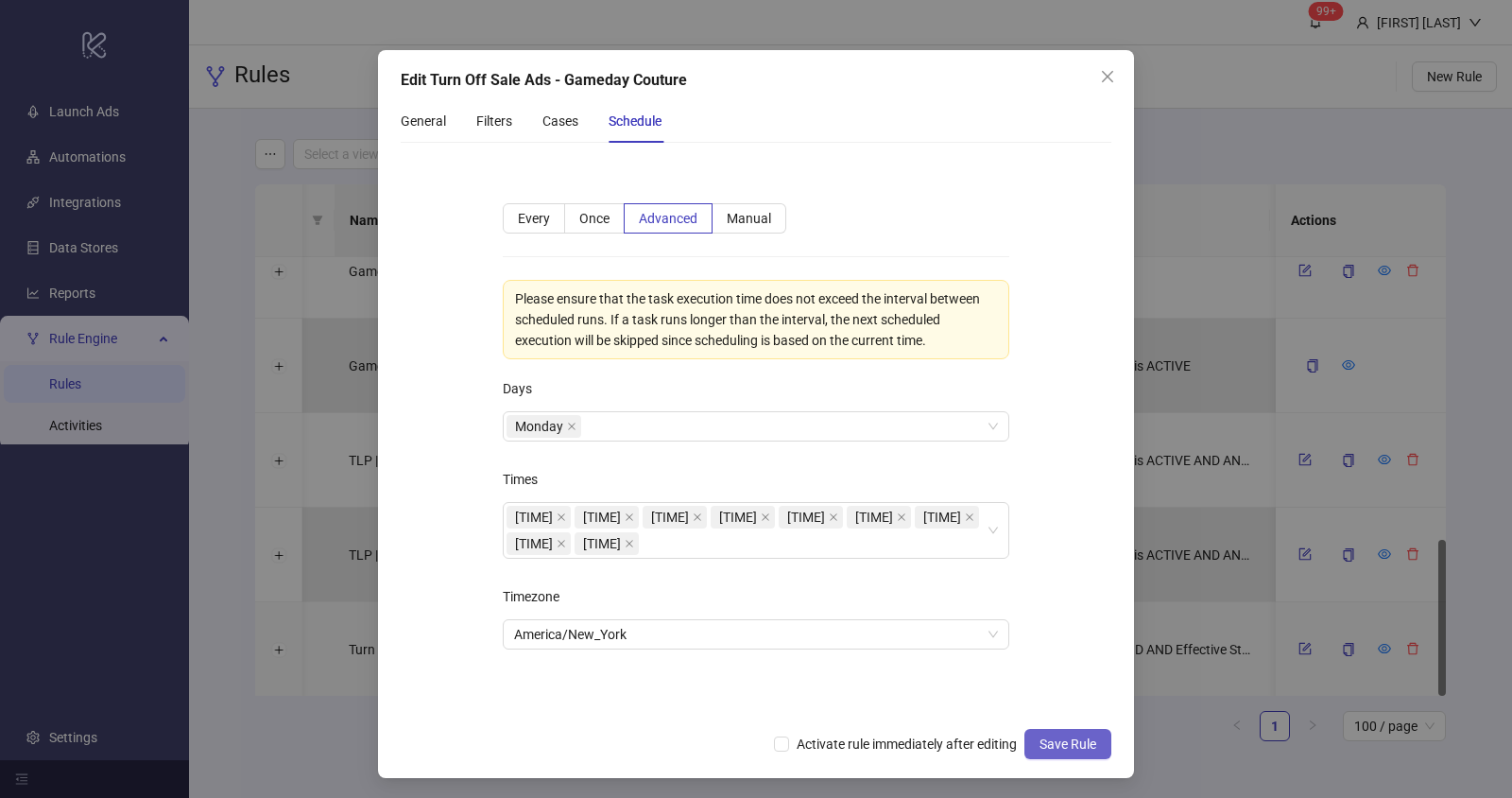 click on "Save Rule" at bounding box center (1068, 744) 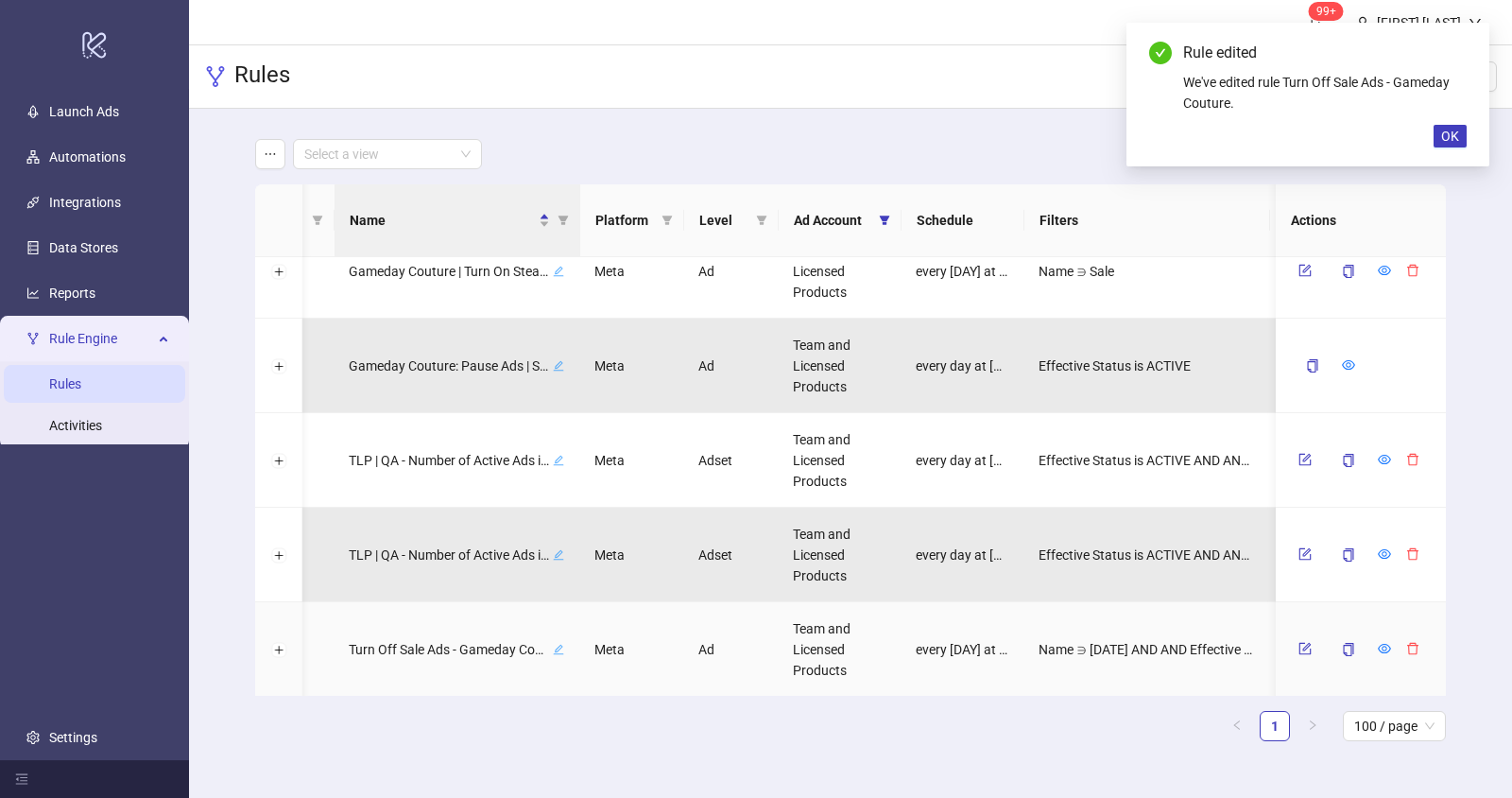 scroll, scrollTop: 0, scrollLeft: 0, axis: both 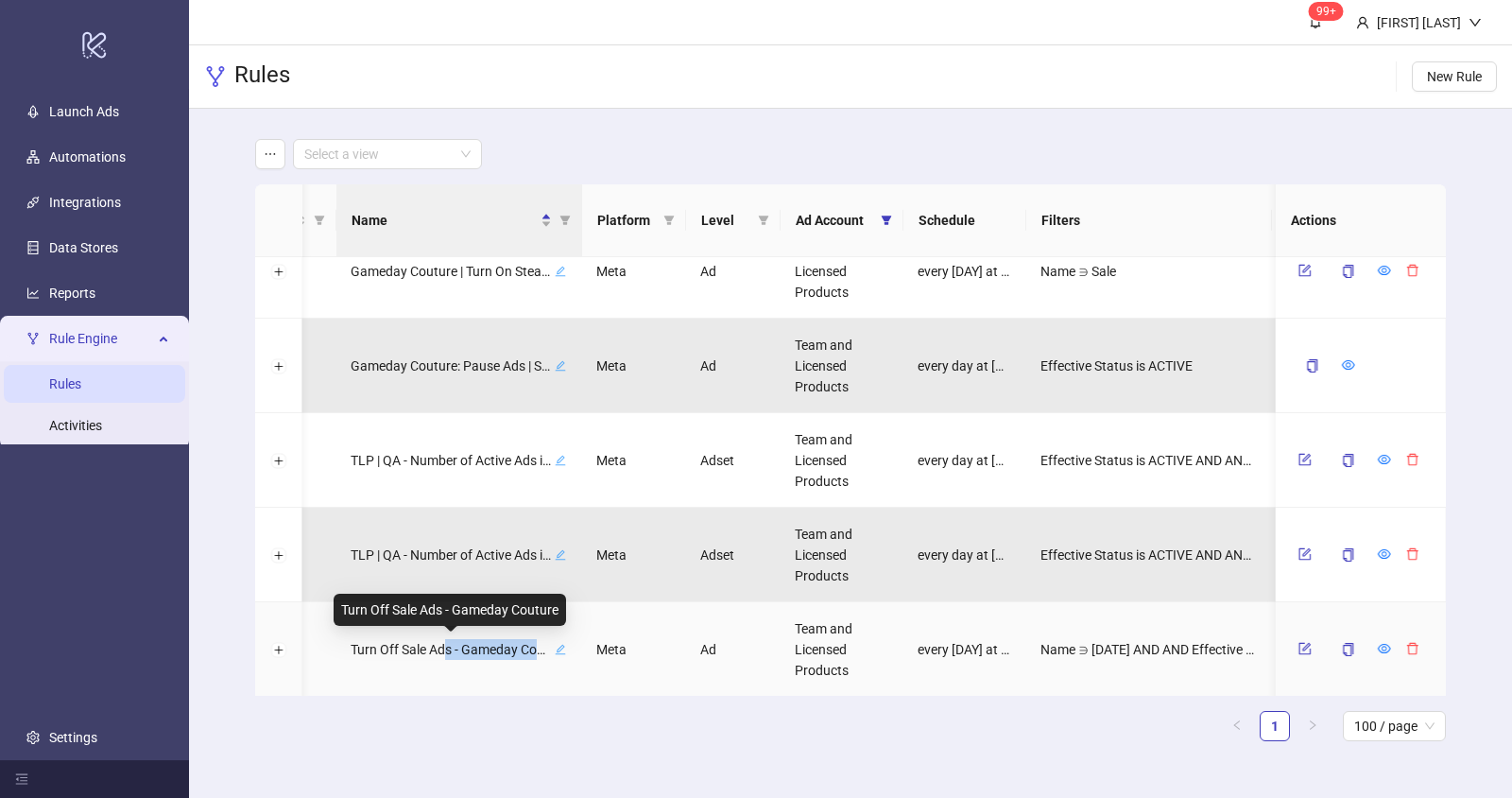 drag, startPoint x: 443, startPoint y: 641, endPoint x: 476, endPoint y: 667, distance: 42.0119 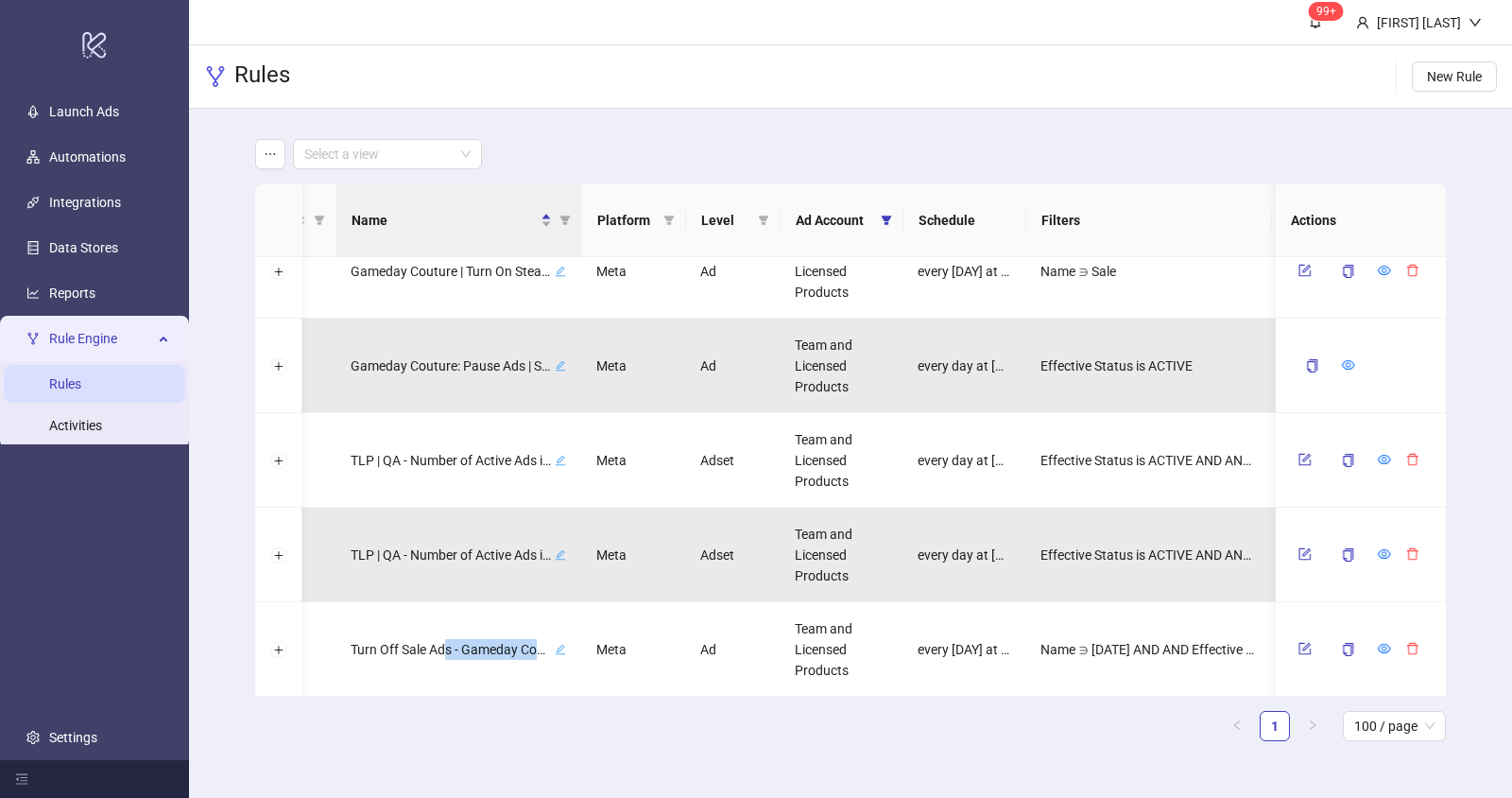 scroll, scrollTop: 0, scrollLeft: 90, axis: horizontal 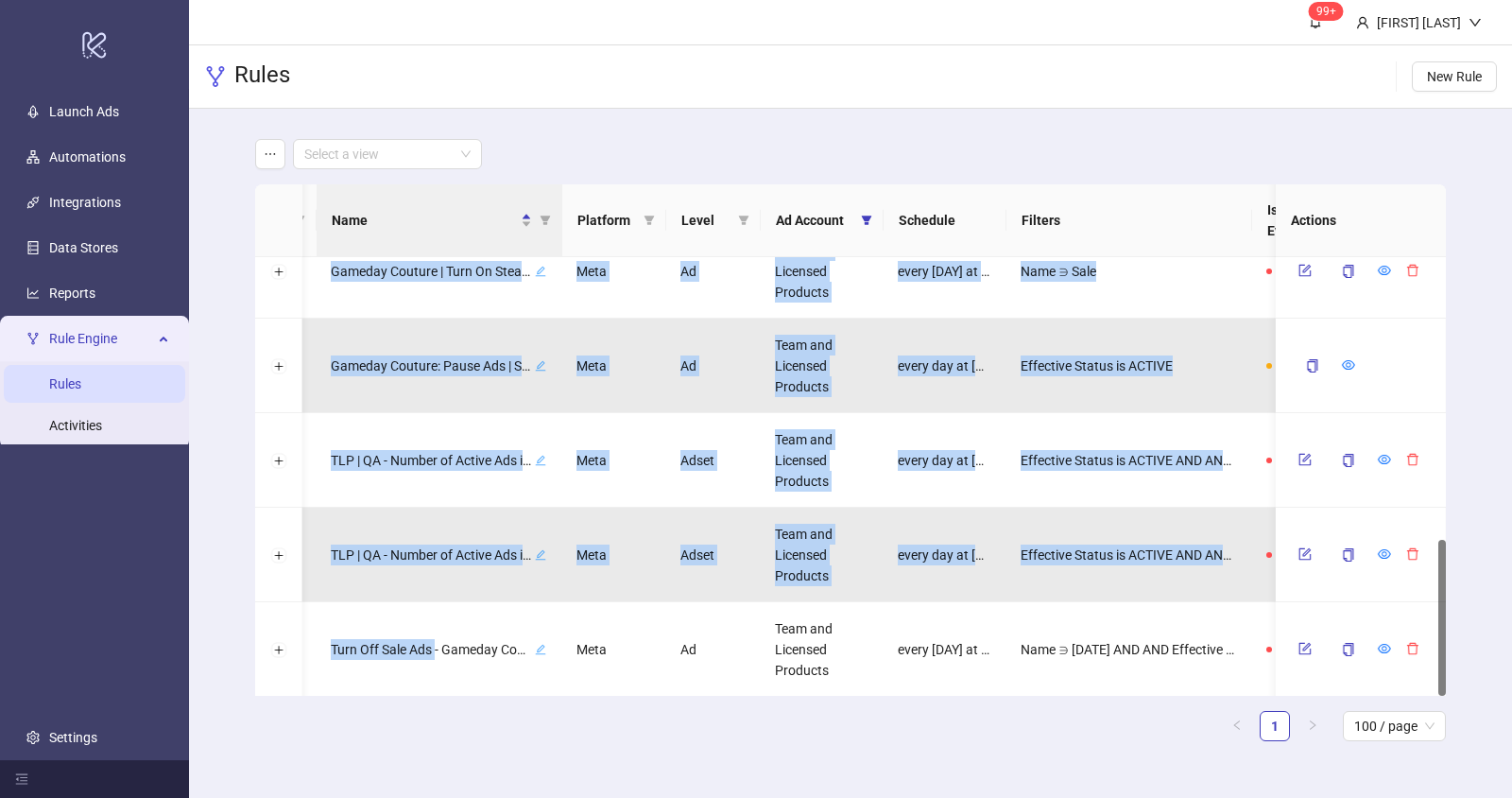 drag, startPoint x: 438, startPoint y: 650, endPoint x: 229, endPoint y: 650, distance: 209 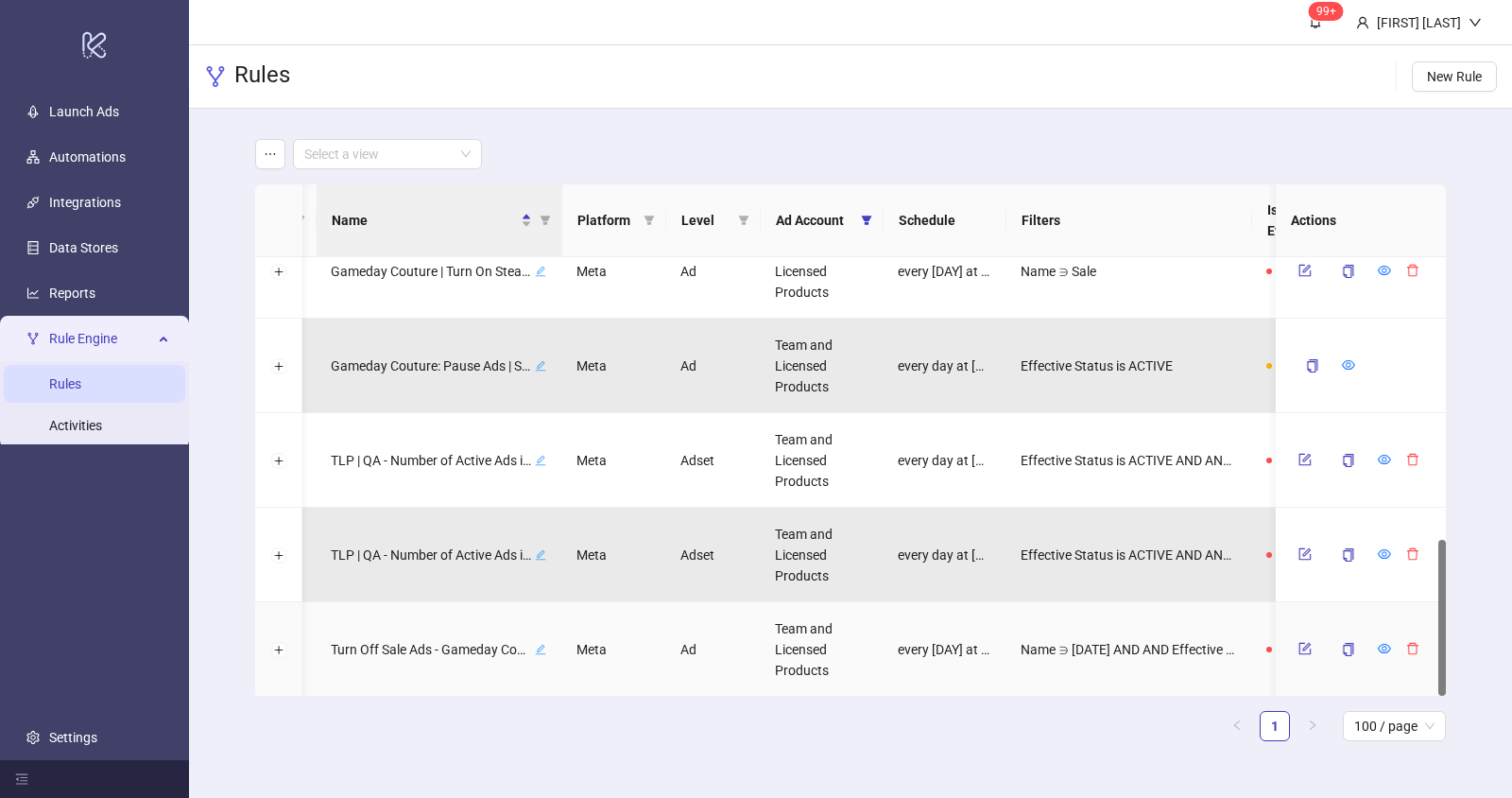 click on "Turn Off Sale Ads - Gameday Couture" at bounding box center (438, 650) 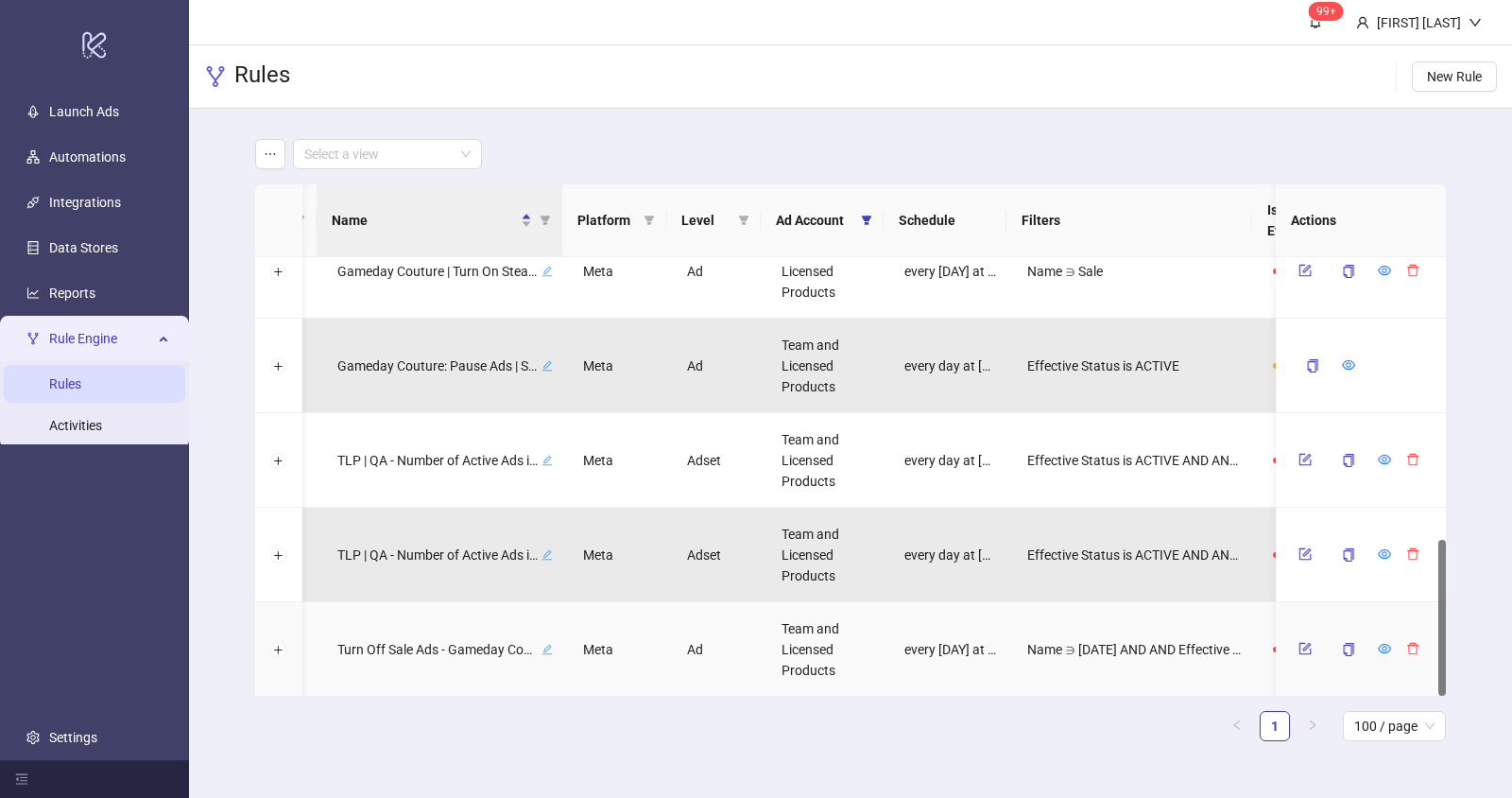 scroll, scrollTop: 0, scrollLeft: 83, axis: horizontal 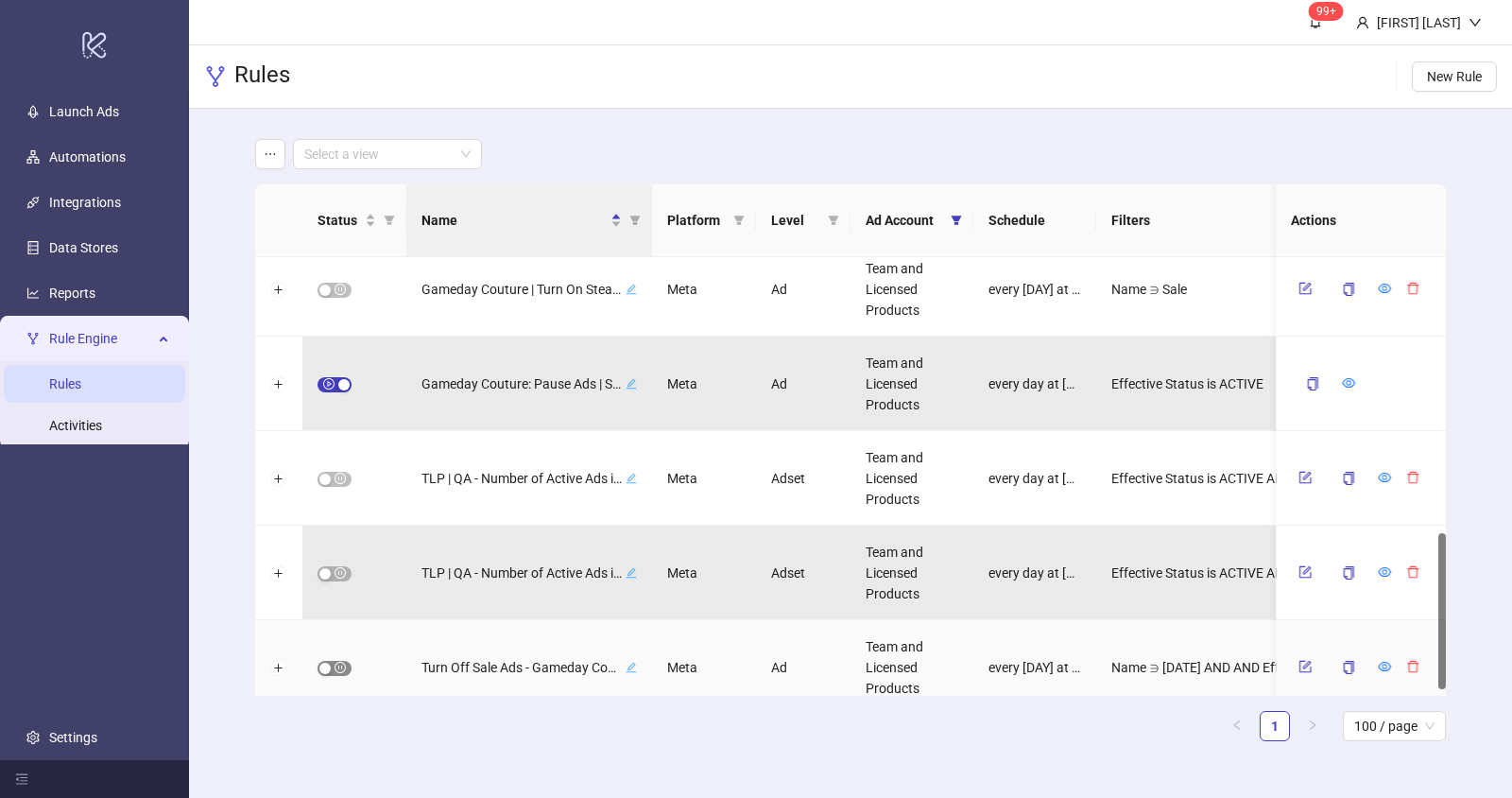 click at bounding box center [335, 668] 